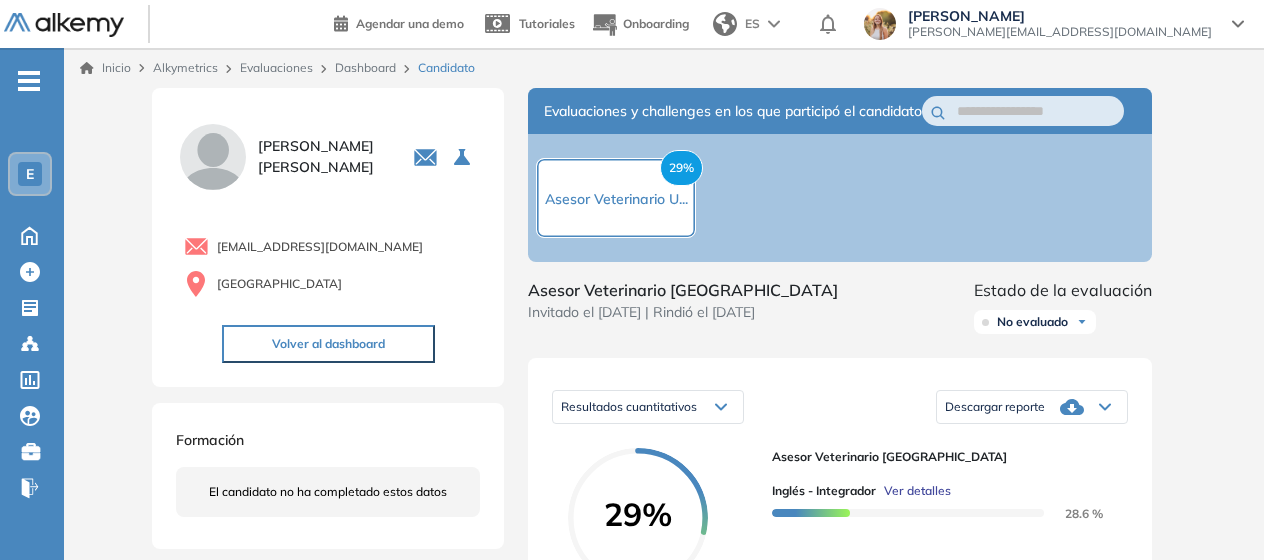 scroll, scrollTop: 0, scrollLeft: 0, axis: both 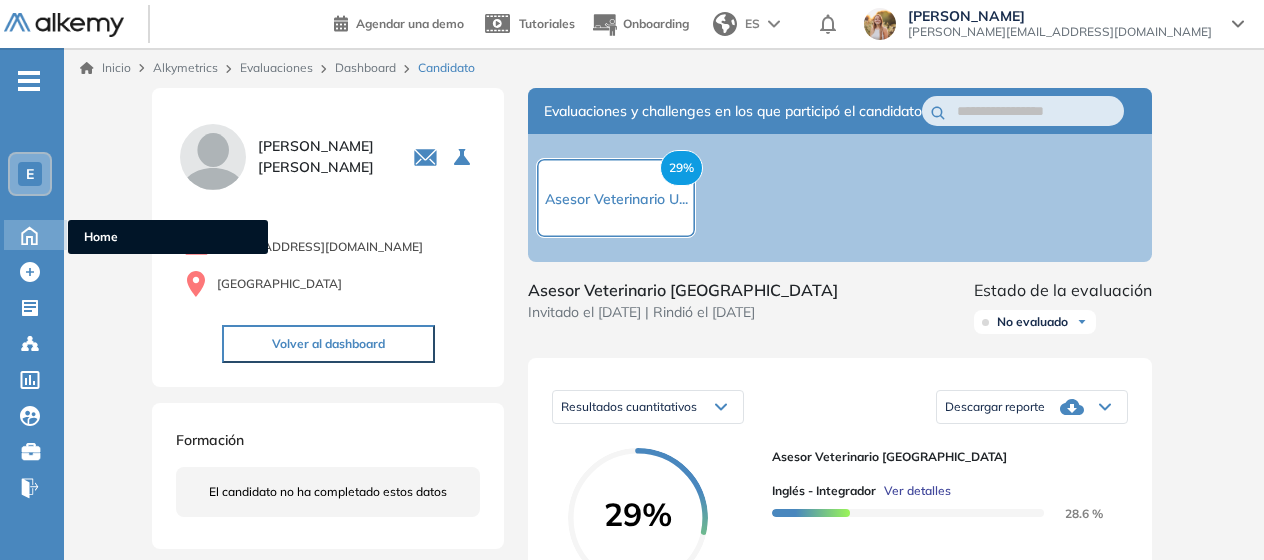 click 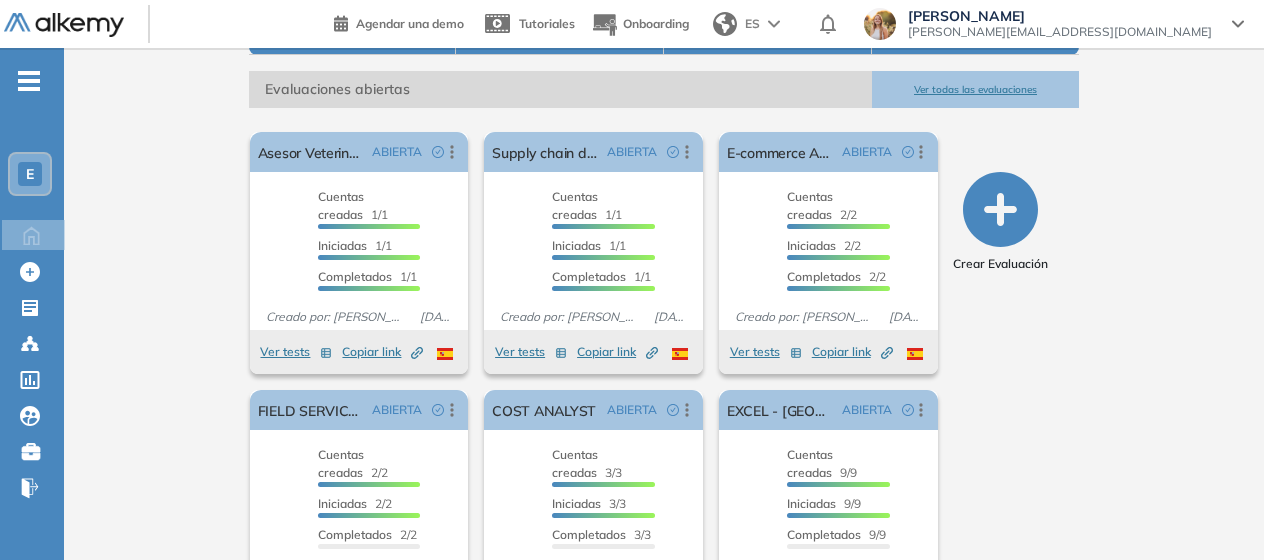 scroll, scrollTop: 422, scrollLeft: 0, axis: vertical 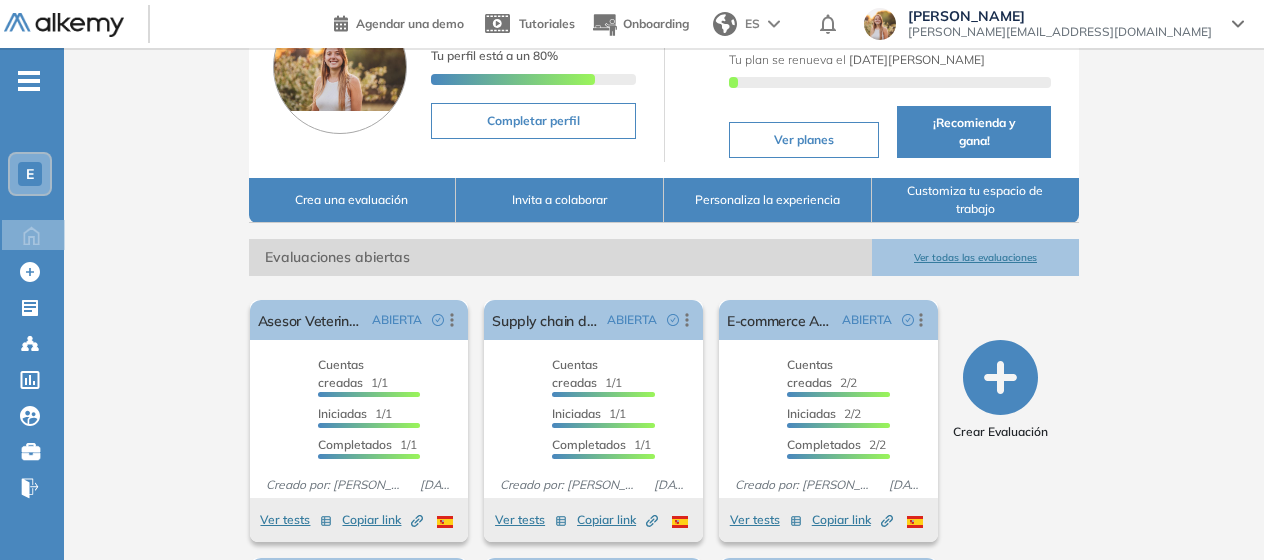 click on "Ver todas las evaluaciones" at bounding box center (976, 257) 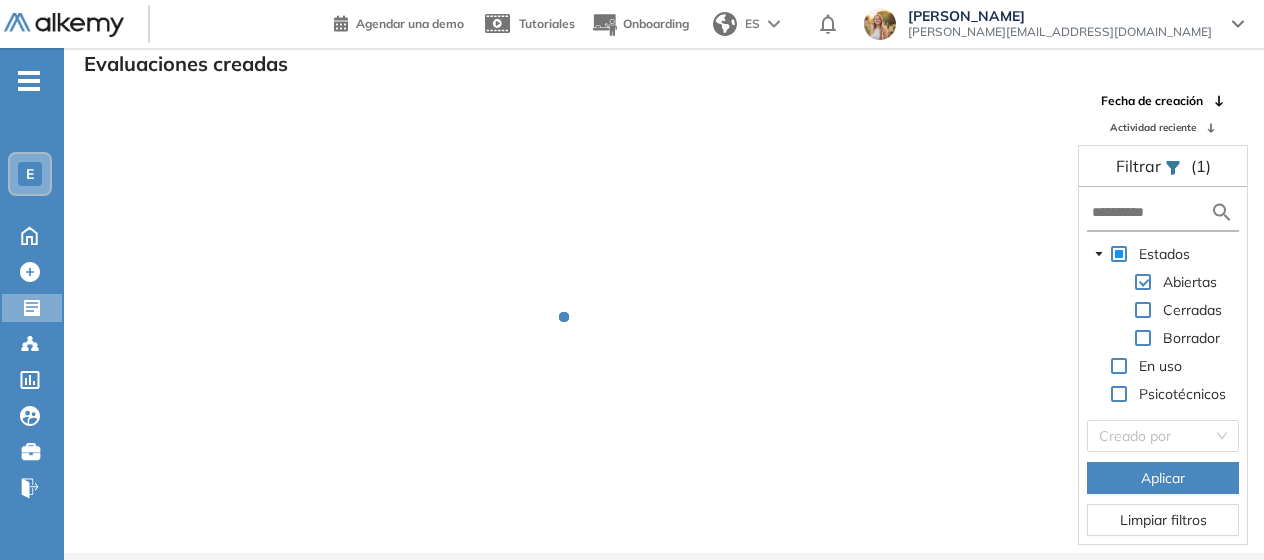 scroll, scrollTop: 48, scrollLeft: 0, axis: vertical 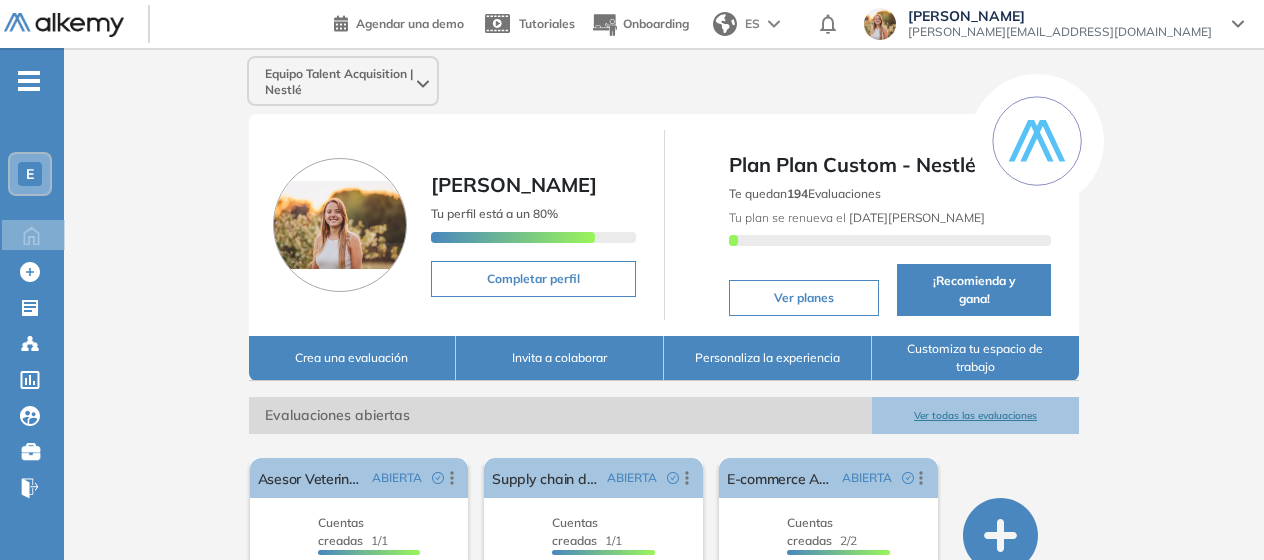 click on "Ver todas las evaluaciones" at bounding box center (976, 415) 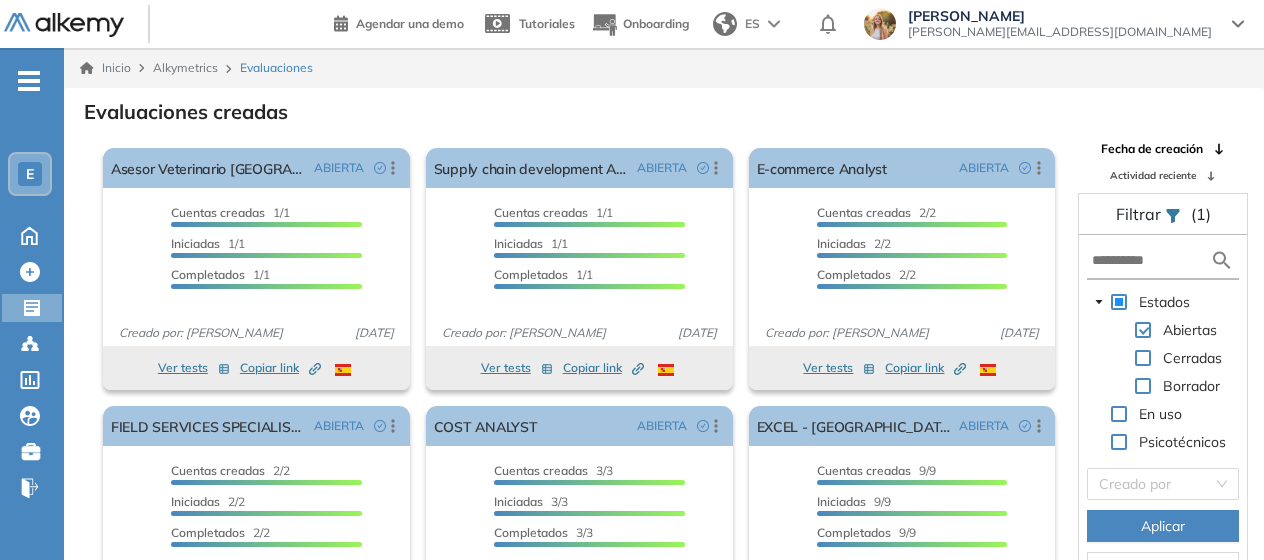 scroll, scrollTop: 68, scrollLeft: 0, axis: vertical 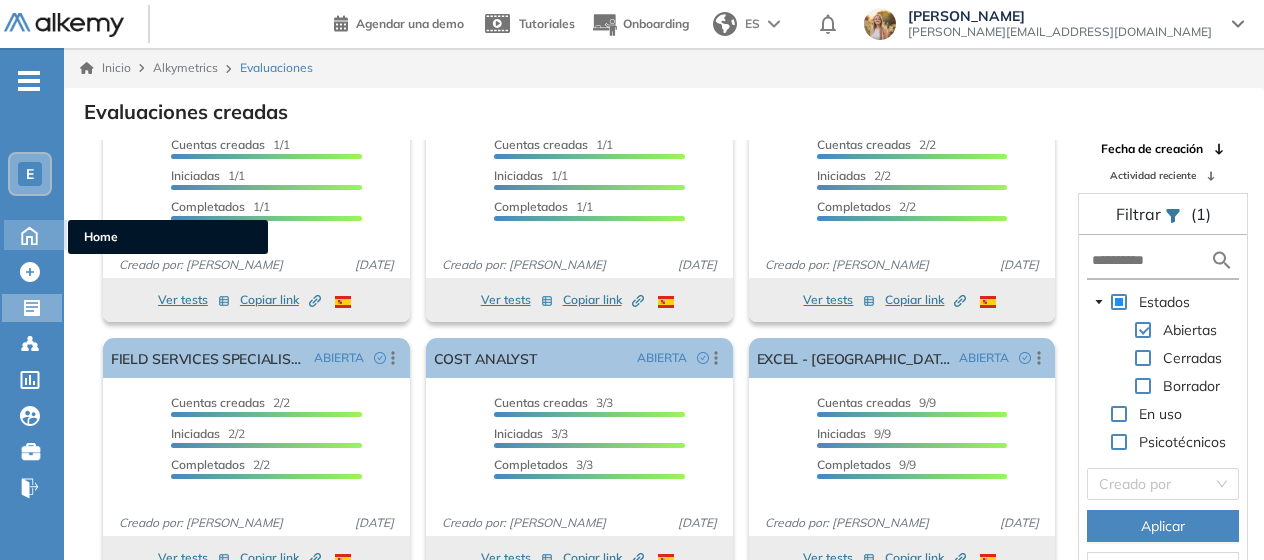 click 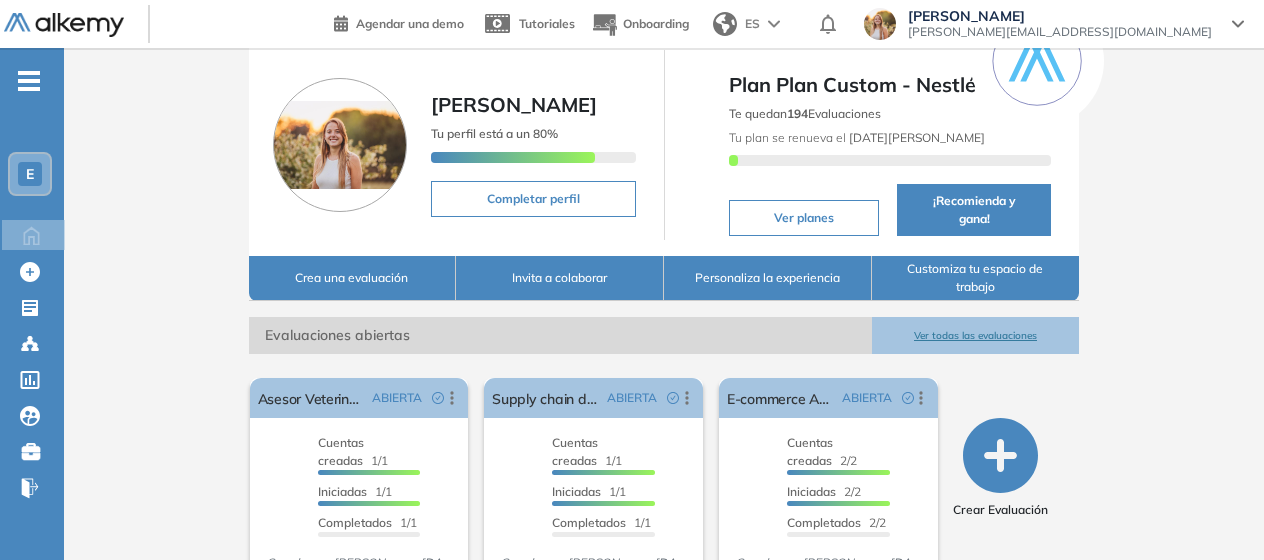 click on "Ver todas las evaluaciones" at bounding box center [976, 335] 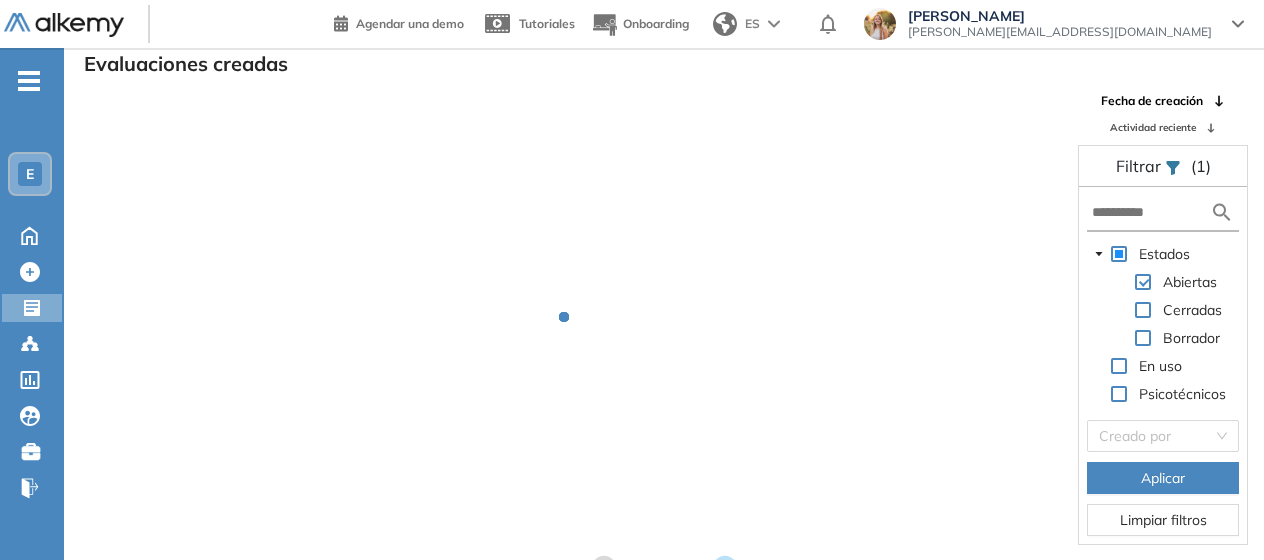 scroll, scrollTop: 48, scrollLeft: 0, axis: vertical 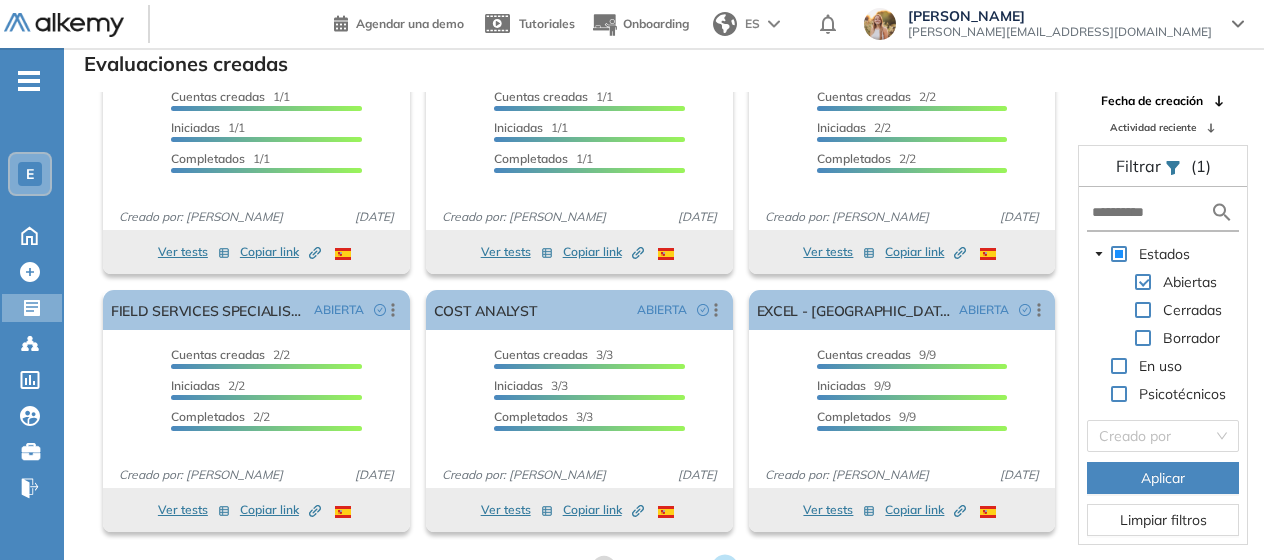 click 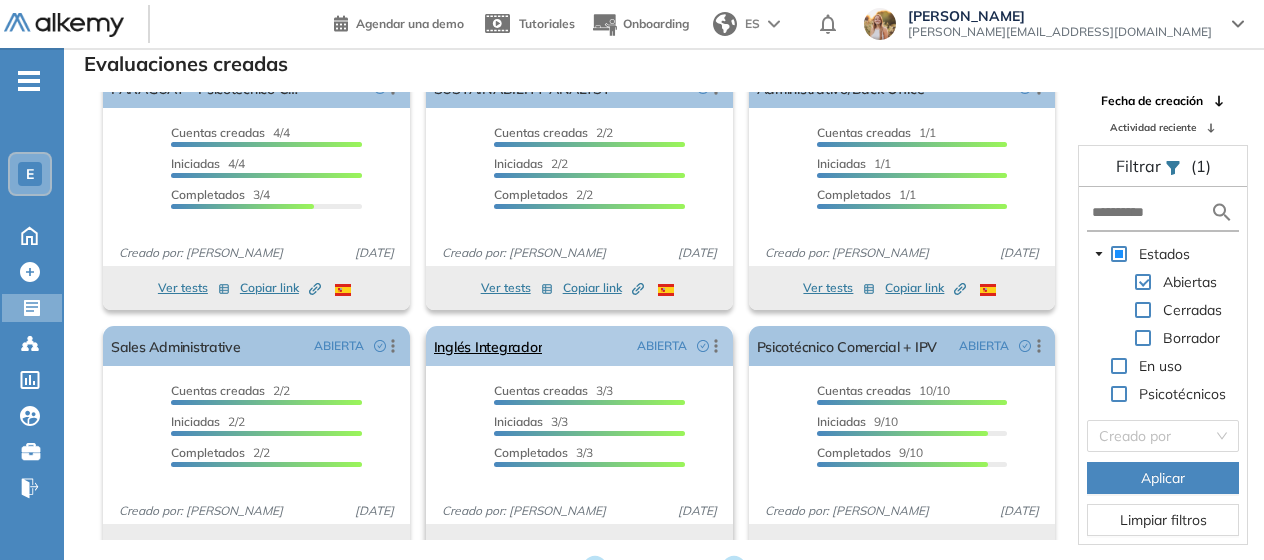 scroll, scrollTop: 0, scrollLeft: 0, axis: both 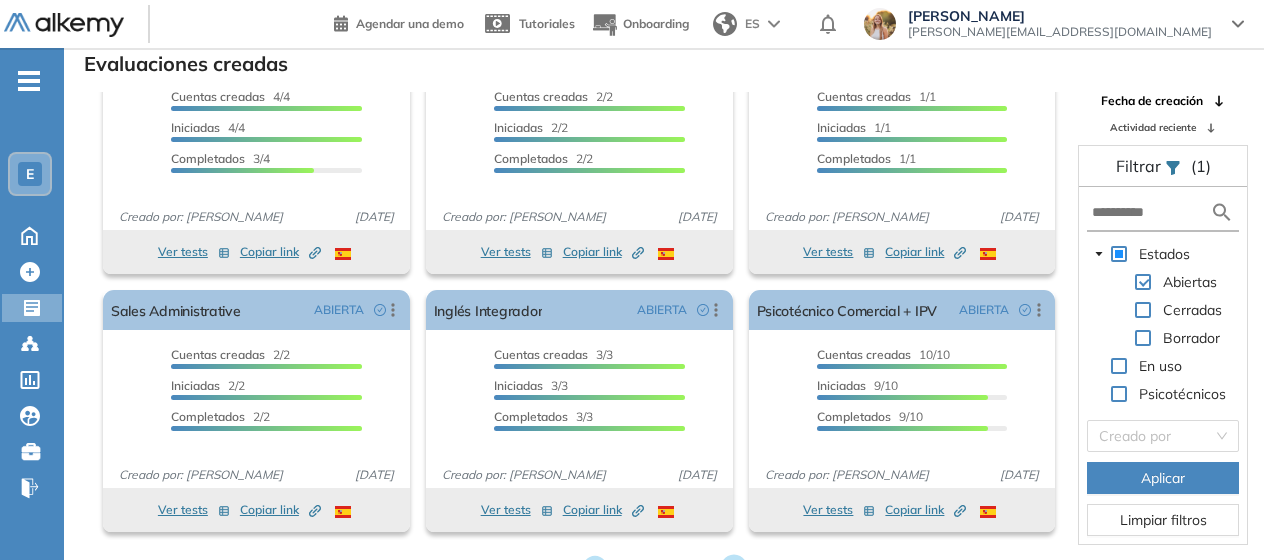 click 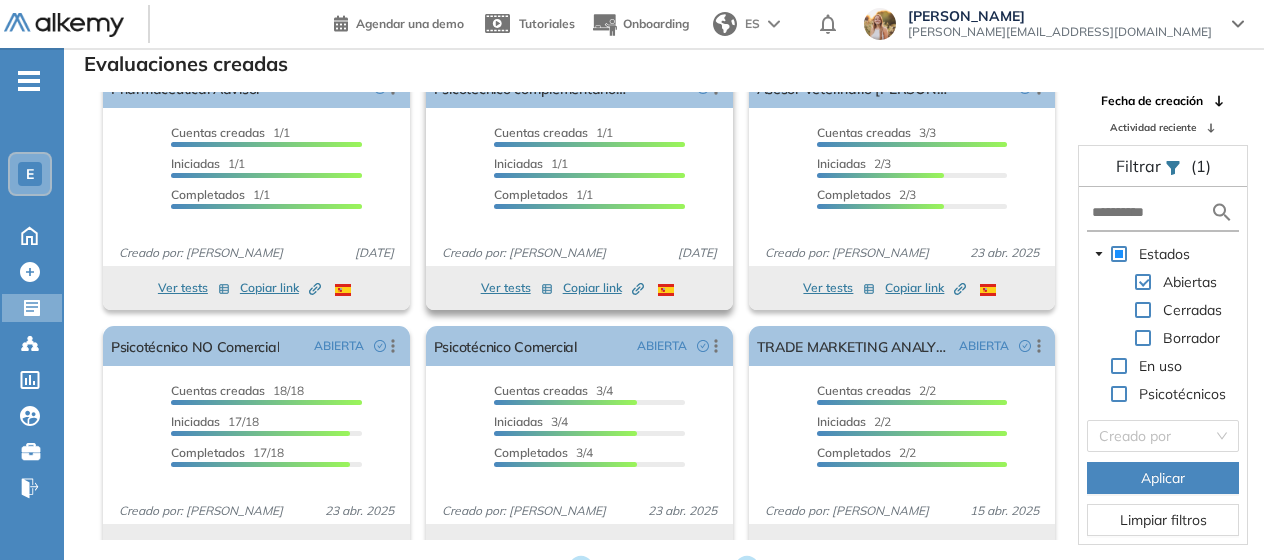 scroll, scrollTop: 0, scrollLeft: 0, axis: both 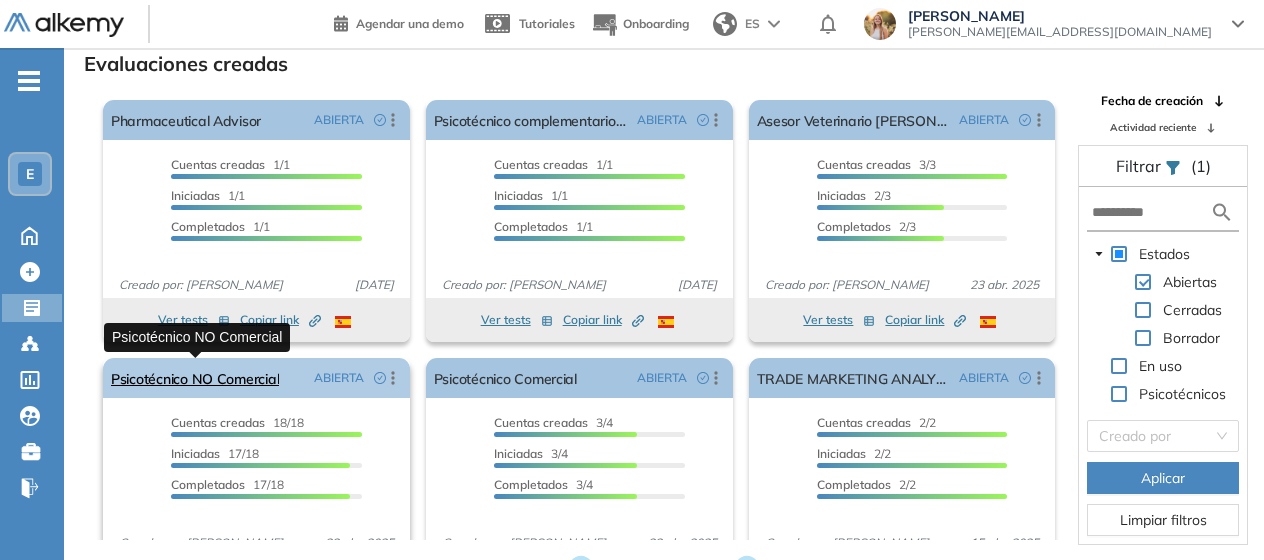 click on "Psicotécnico NO Comercial" at bounding box center [195, 378] 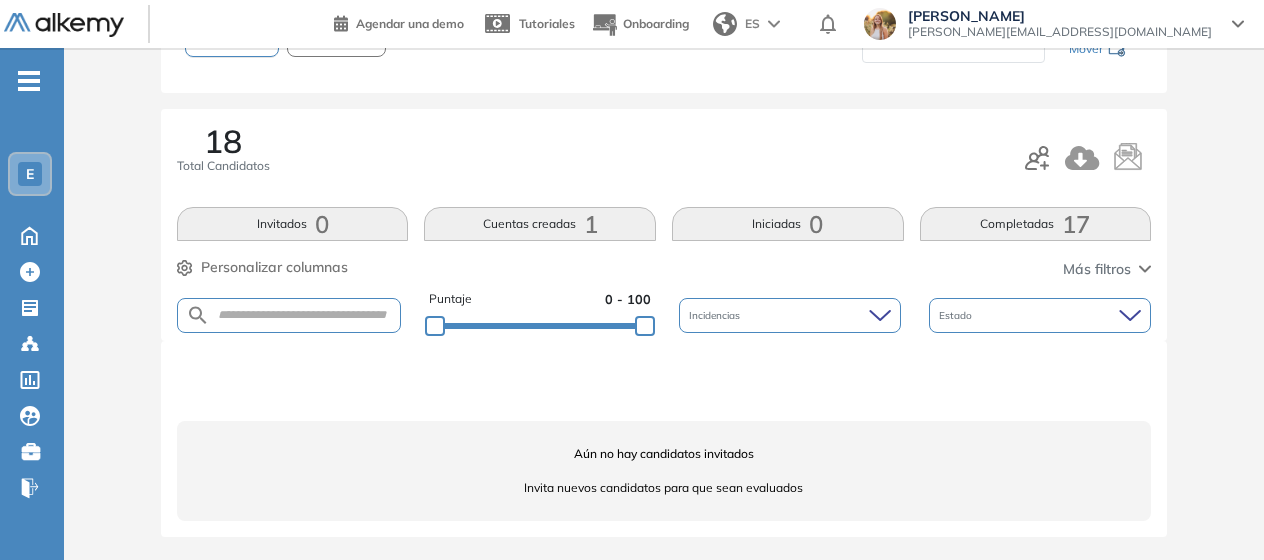 scroll, scrollTop: 0, scrollLeft: 0, axis: both 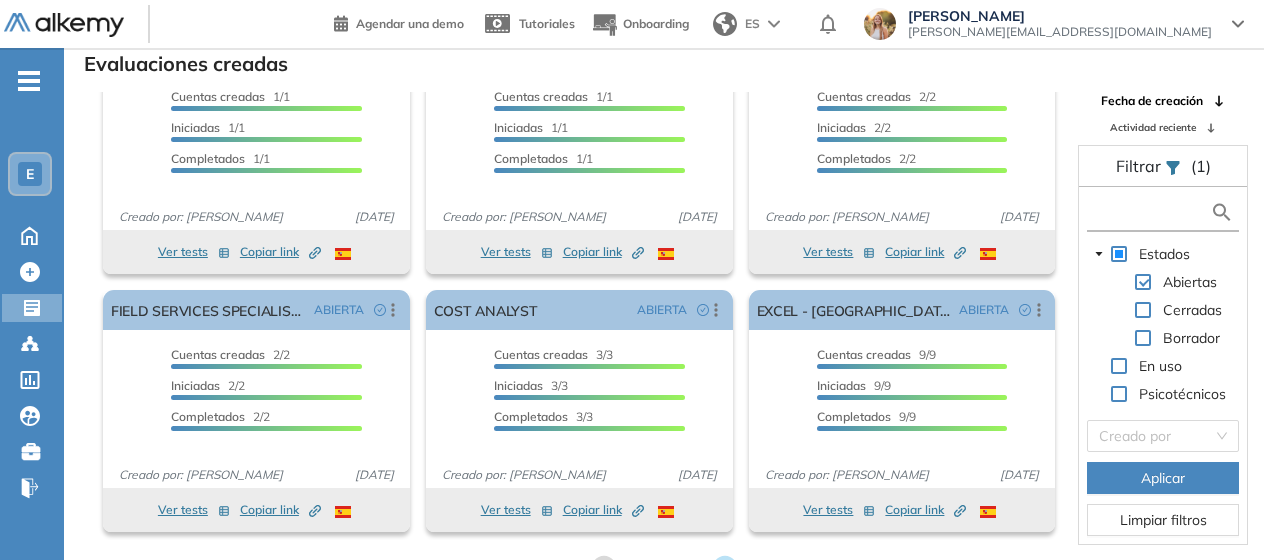 click at bounding box center [1151, 212] 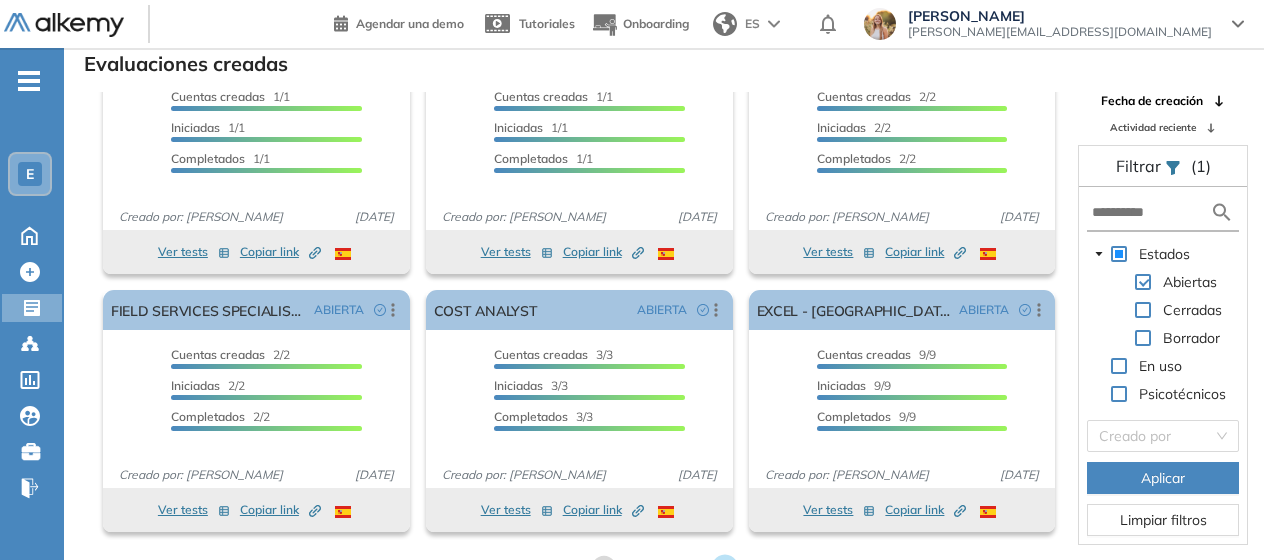 click 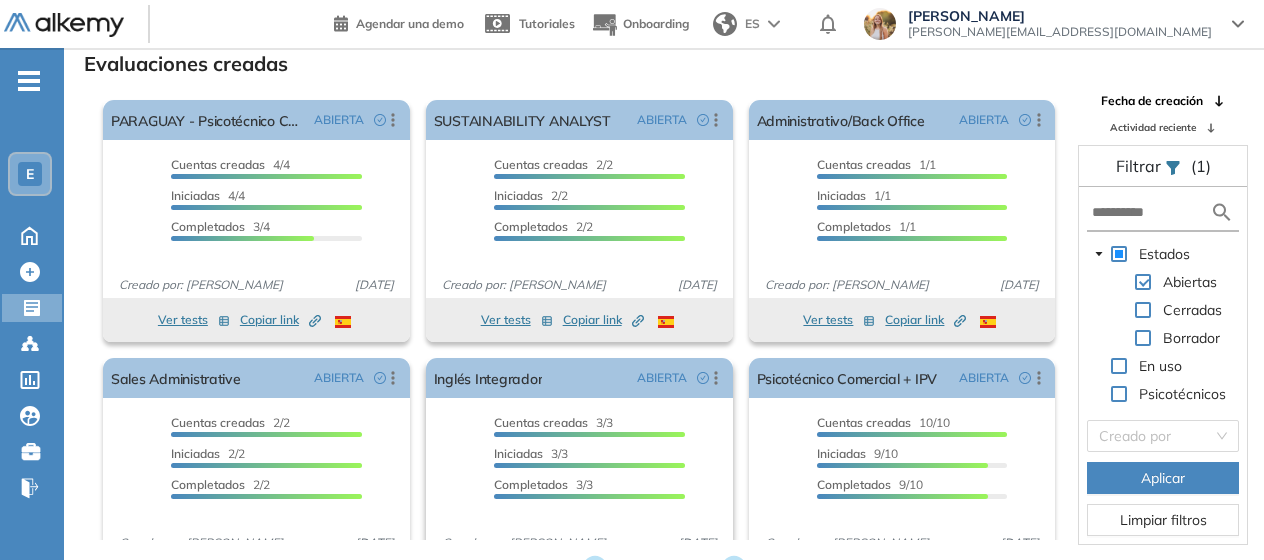 scroll, scrollTop: 68, scrollLeft: 0, axis: vertical 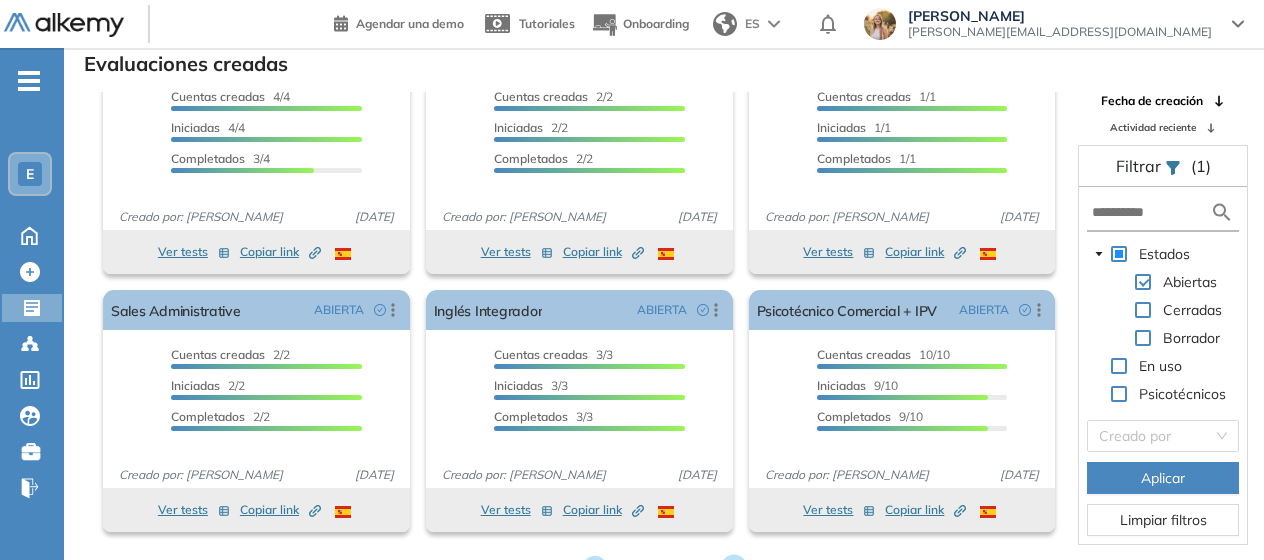 click 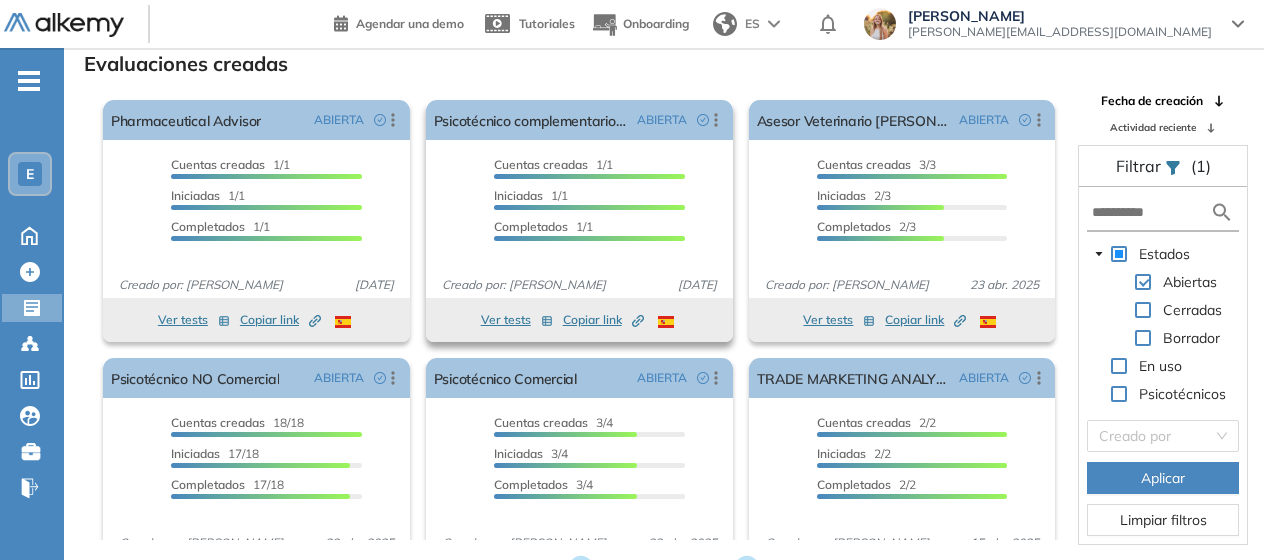 scroll, scrollTop: 68, scrollLeft: 0, axis: vertical 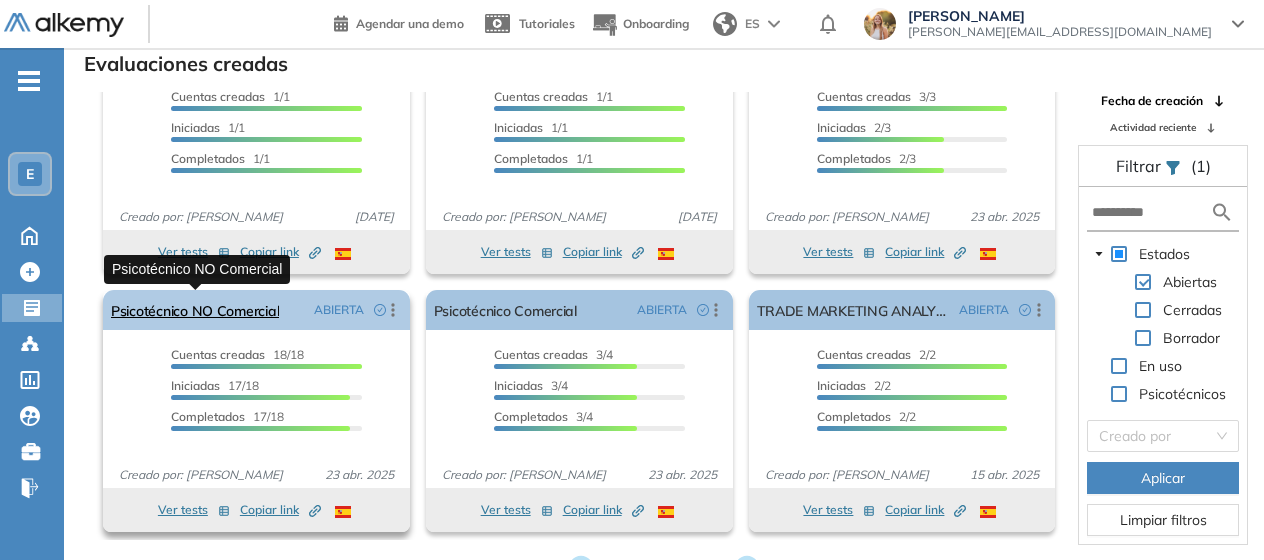 click on "Psicotécnico NO Comercial" at bounding box center [195, 310] 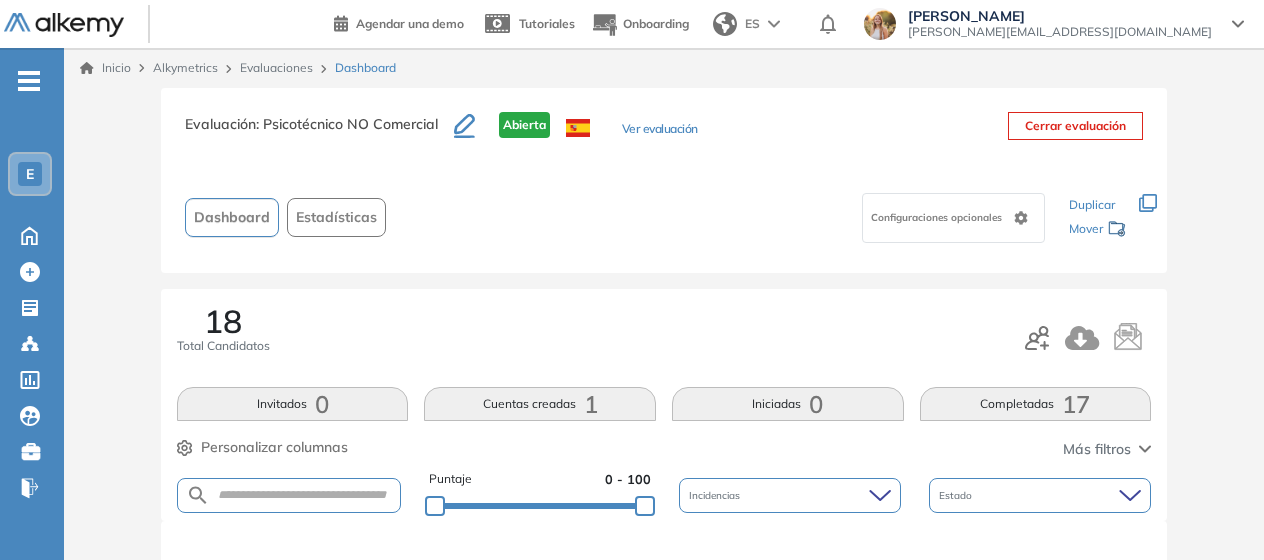 scroll, scrollTop: 180, scrollLeft: 0, axis: vertical 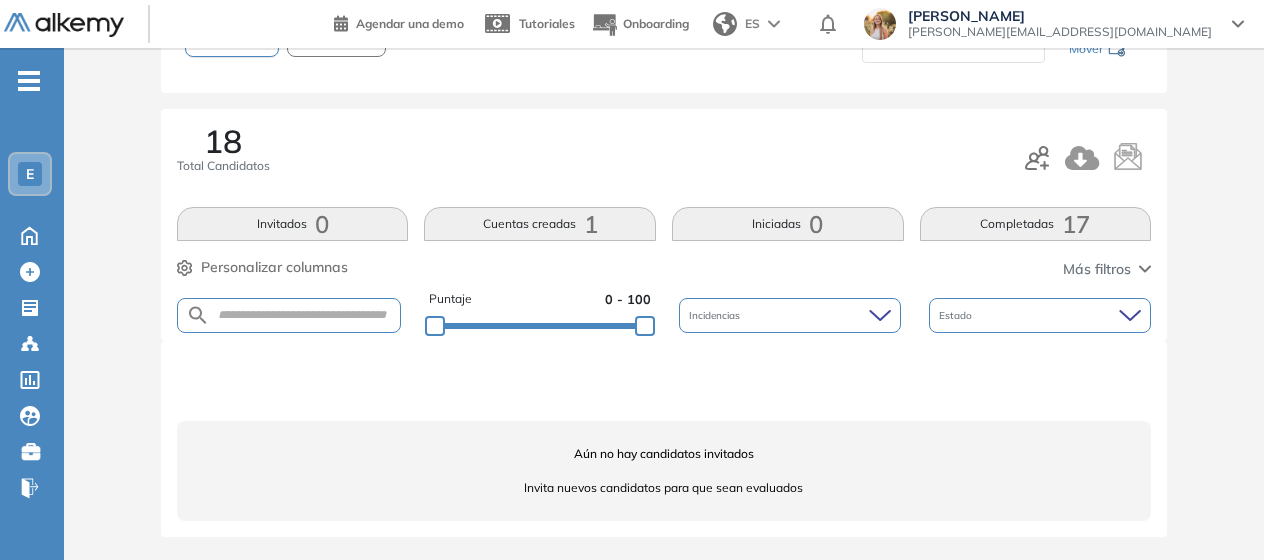 click on "18" at bounding box center [223, 141] 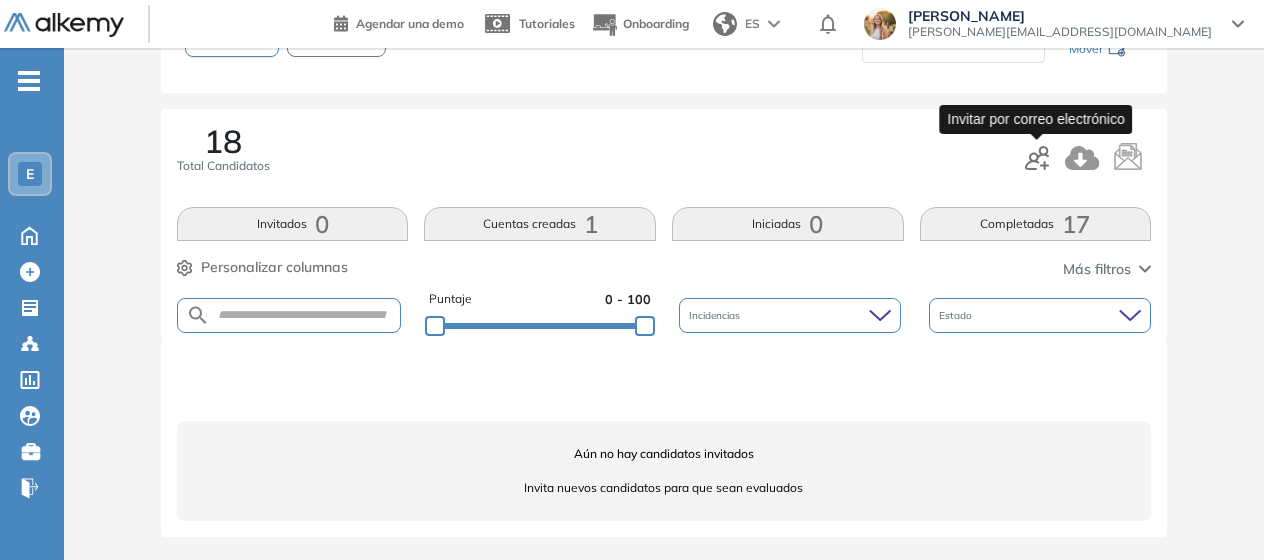 click at bounding box center [1037, 157] 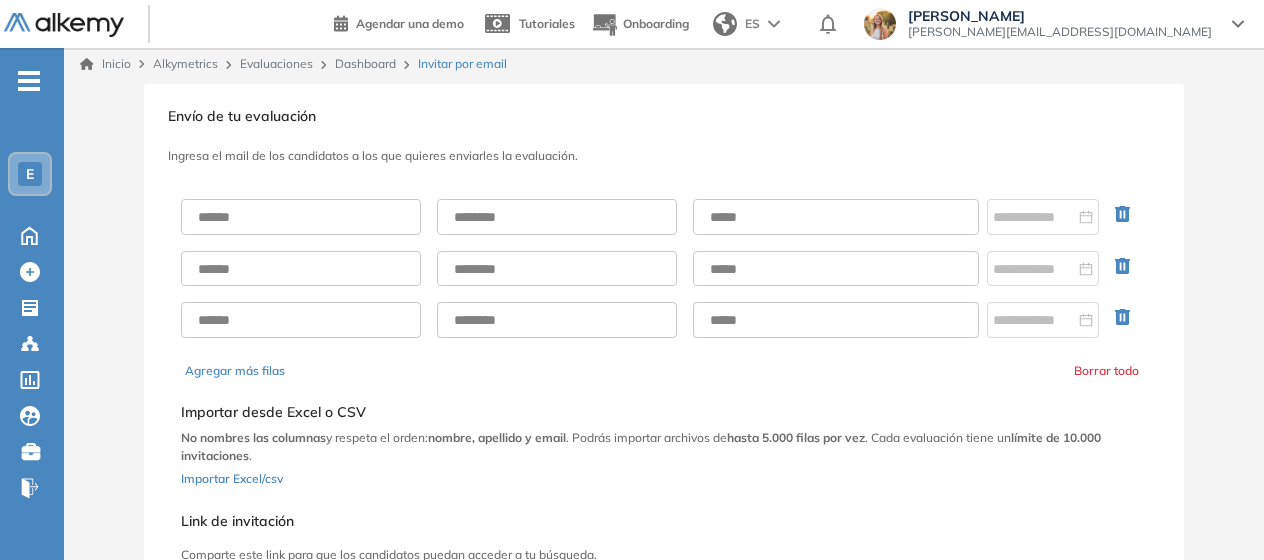 scroll, scrollTop: 0, scrollLeft: 0, axis: both 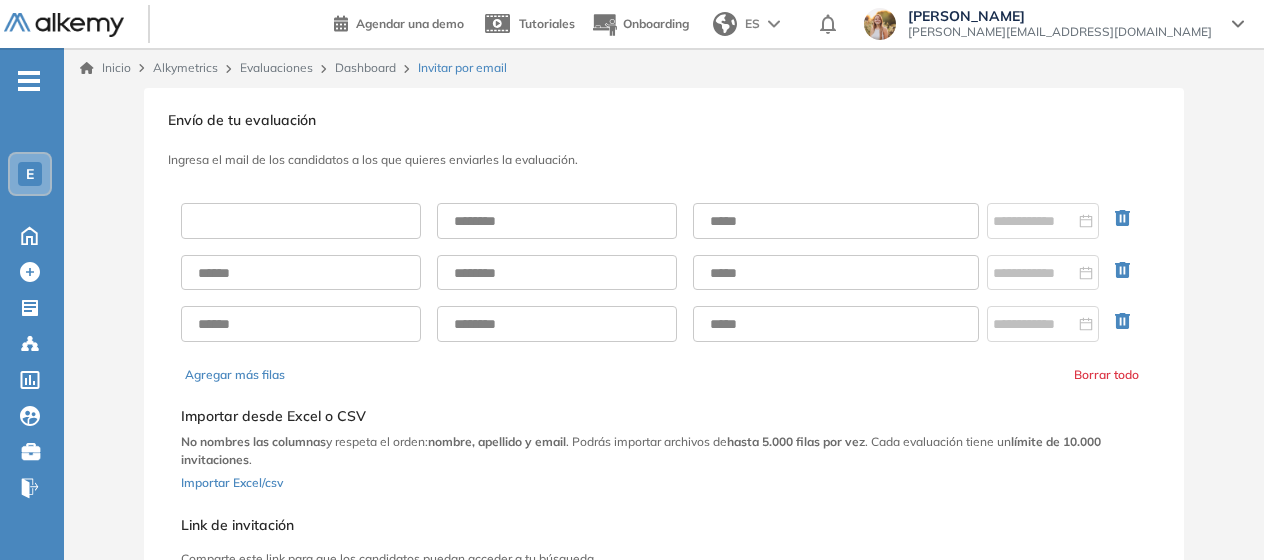 click at bounding box center (301, 221) 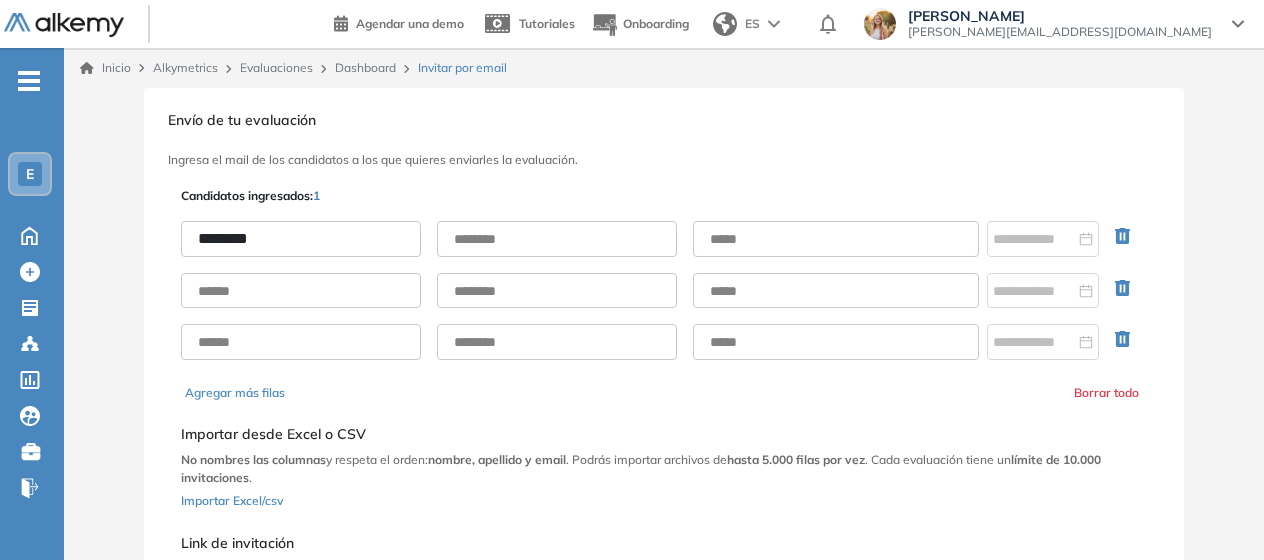 type on "*******" 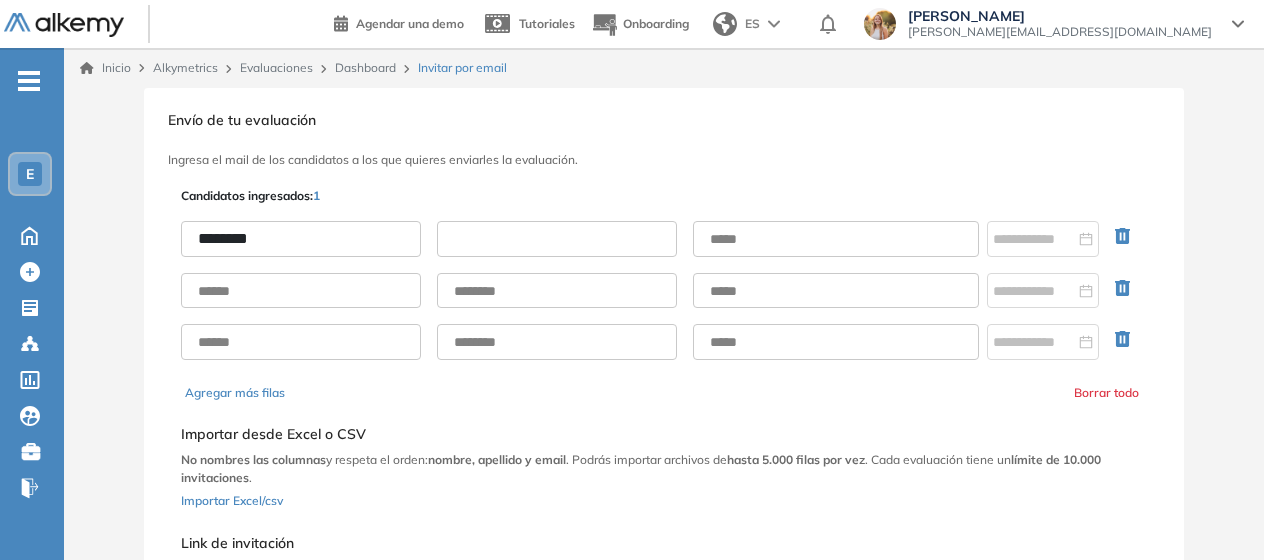 click at bounding box center (557, 239) 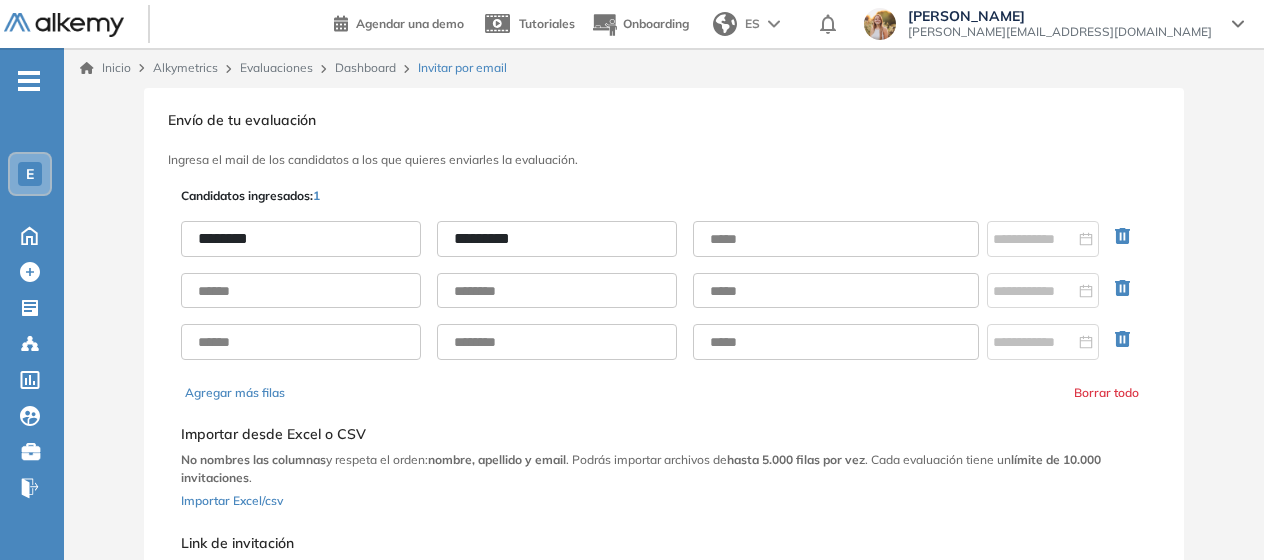 type on "*********" 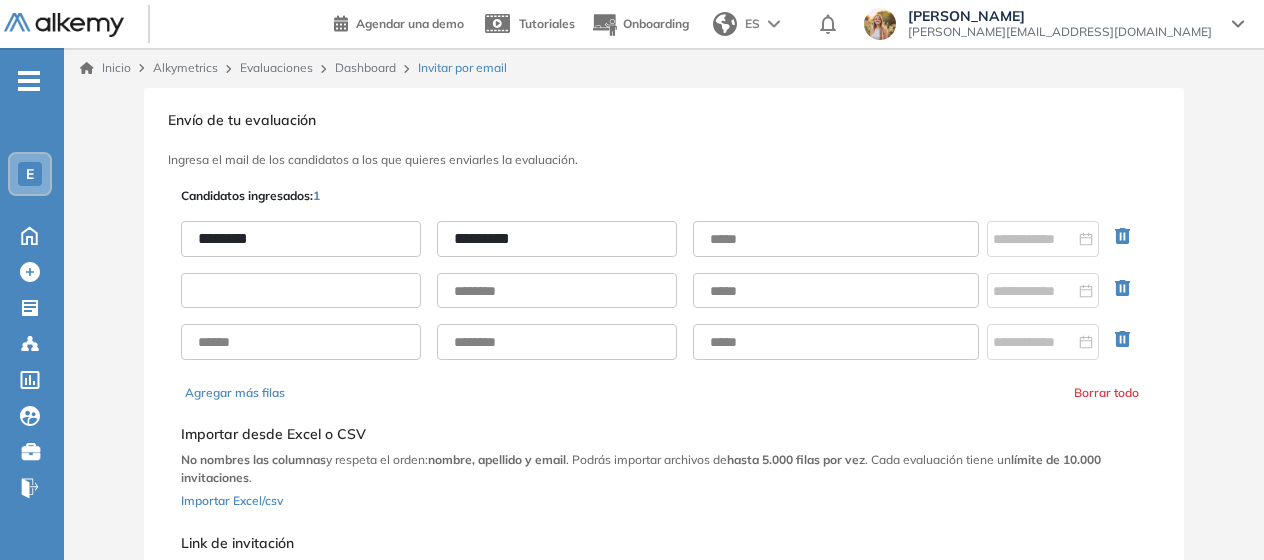 click at bounding box center [301, 291] 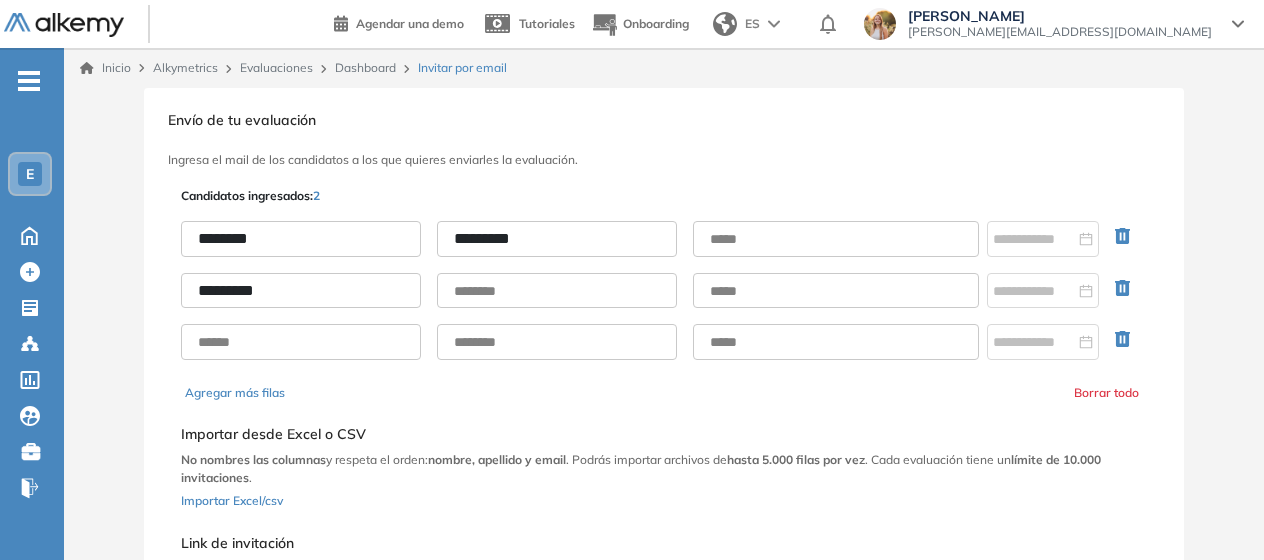 type on "********" 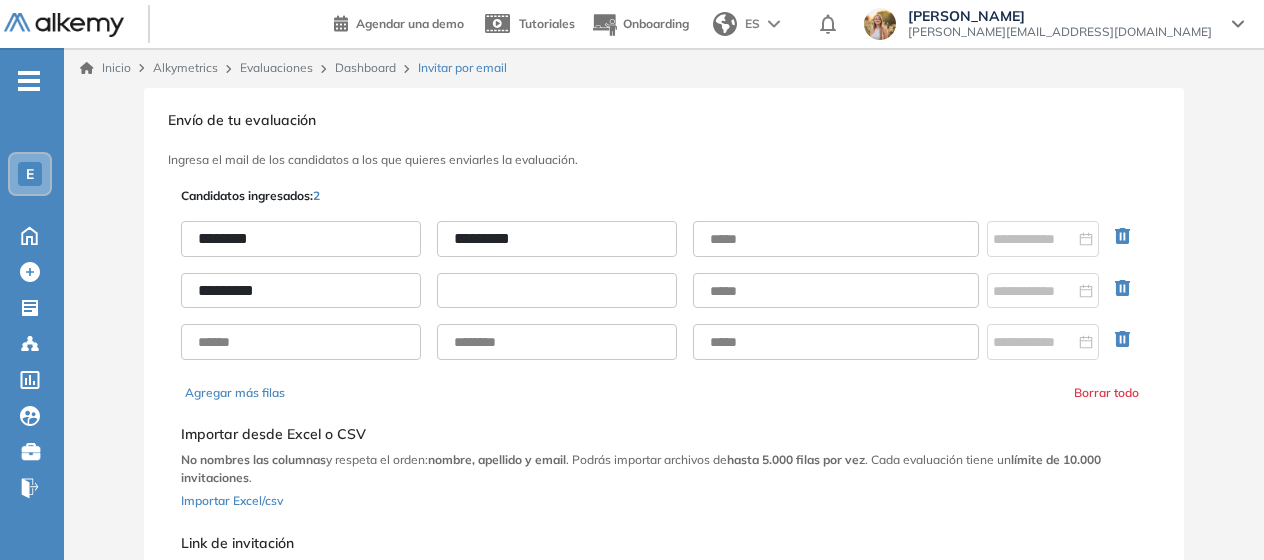 click at bounding box center [557, 291] 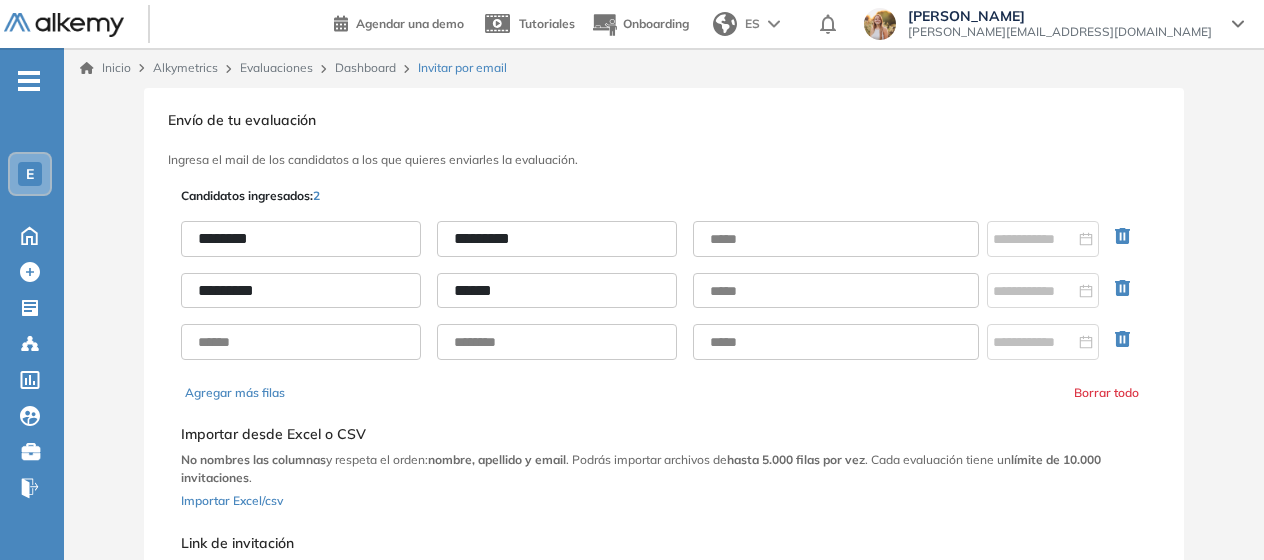 type on "******" 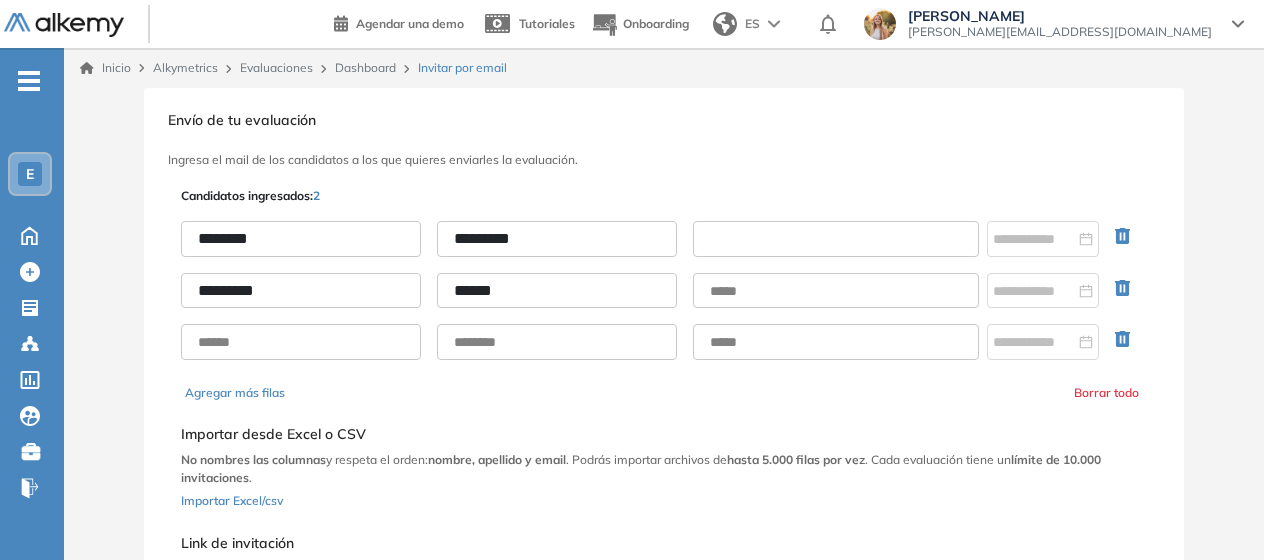 click at bounding box center (836, 239) 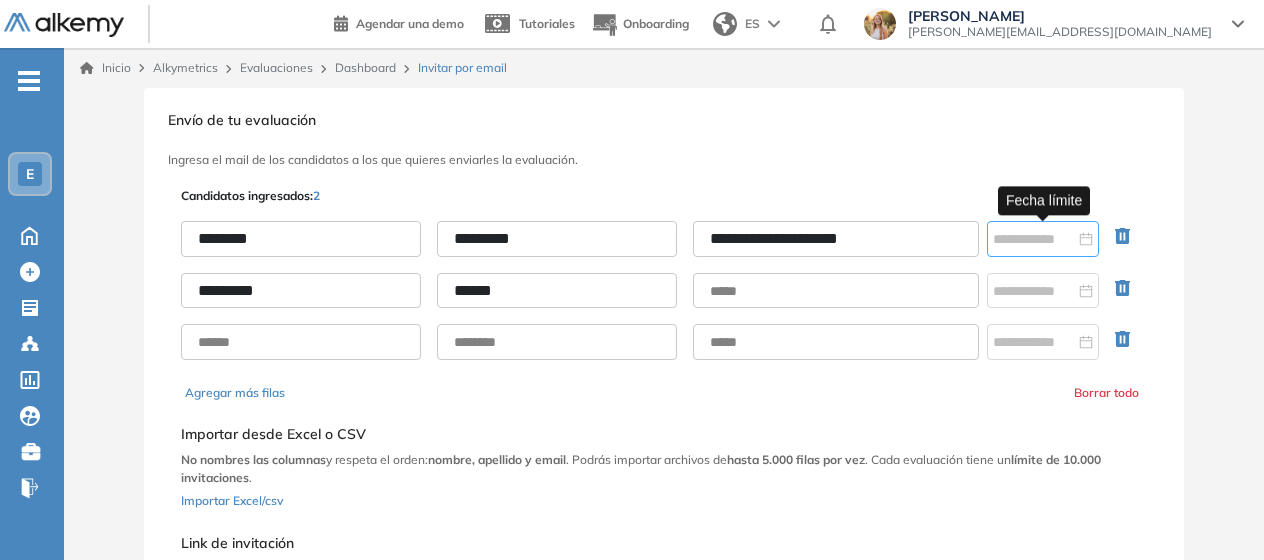 type on "**********" 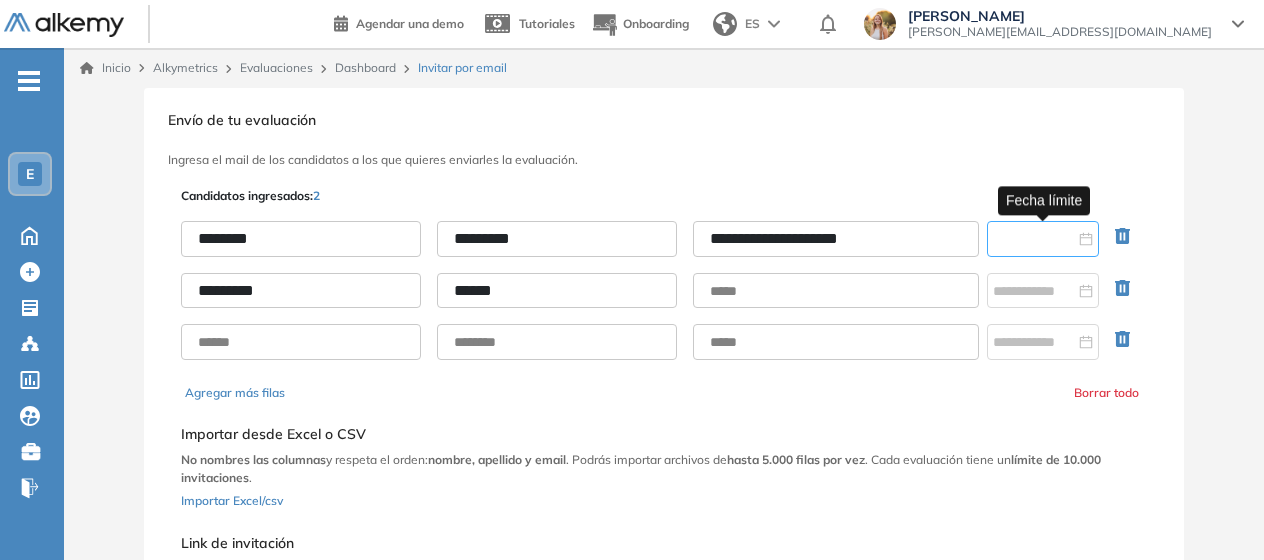 click at bounding box center (1034, 239) 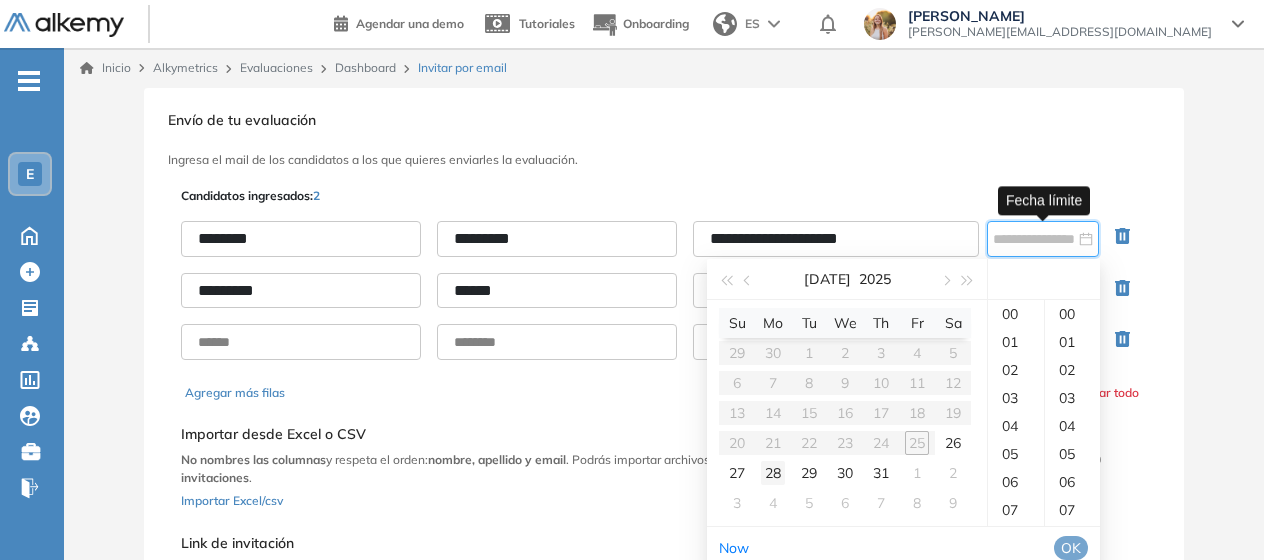 click on "28" at bounding box center [773, 473] 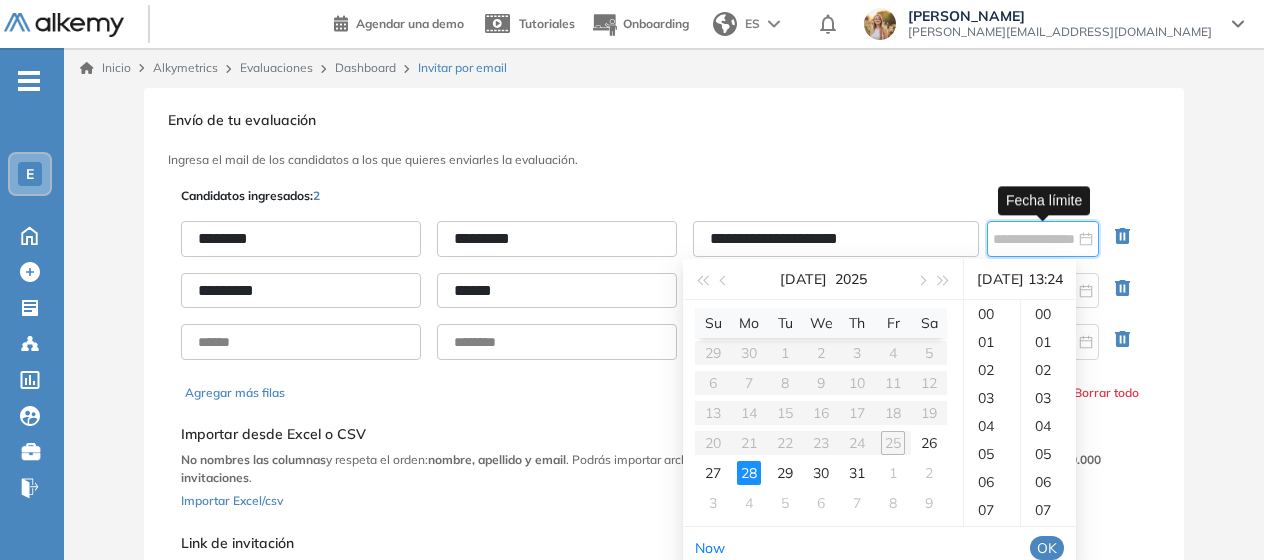 scroll, scrollTop: 364, scrollLeft: 0, axis: vertical 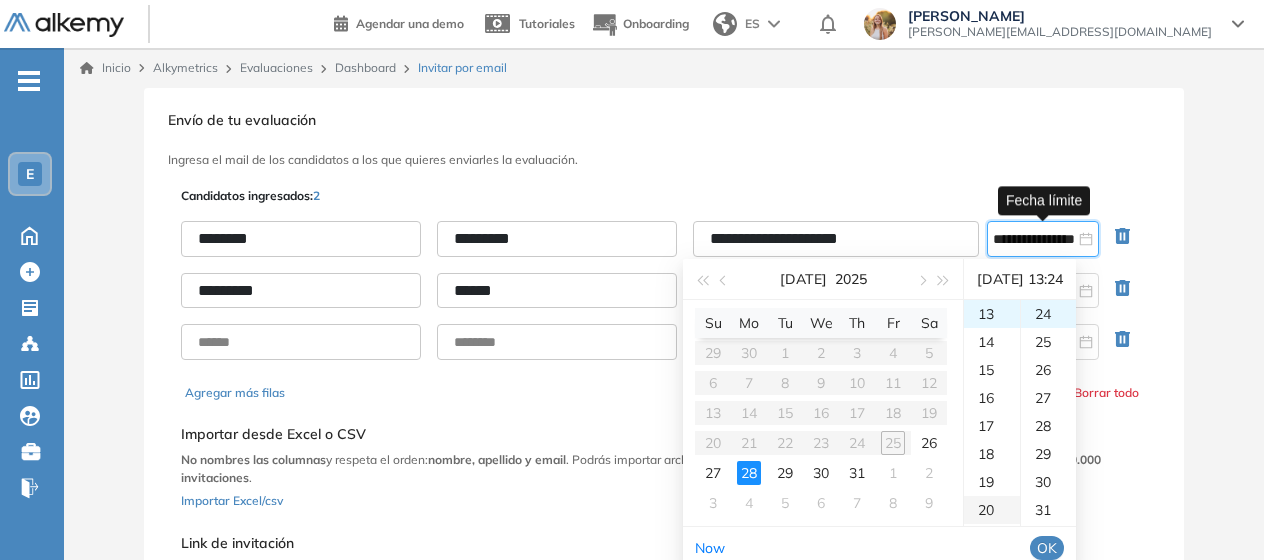 click on "20" at bounding box center [992, 510] 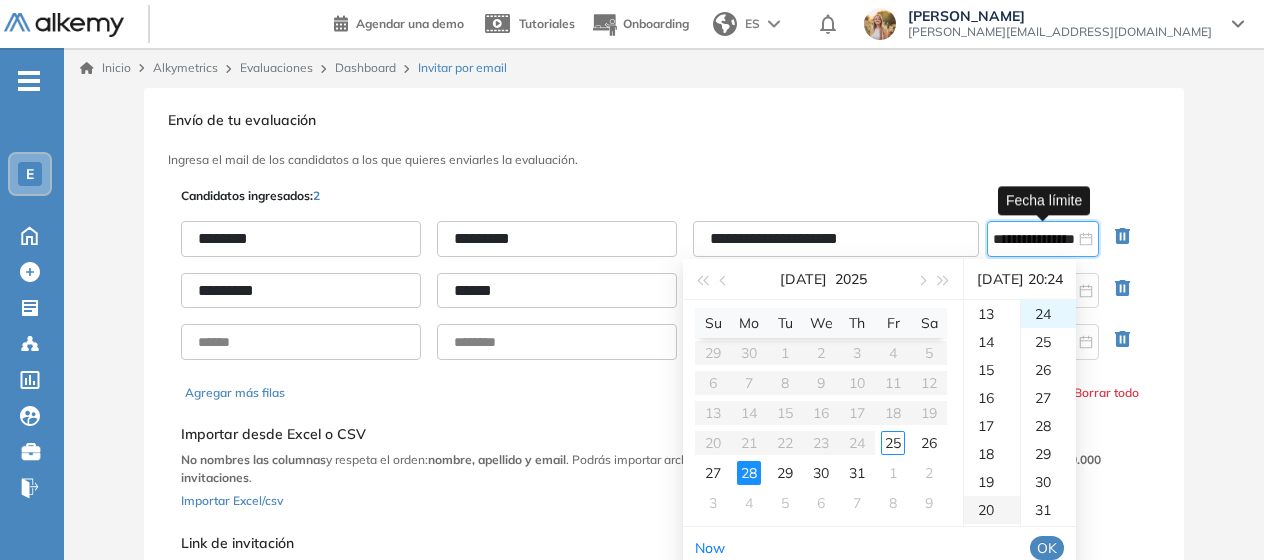 scroll, scrollTop: 560, scrollLeft: 0, axis: vertical 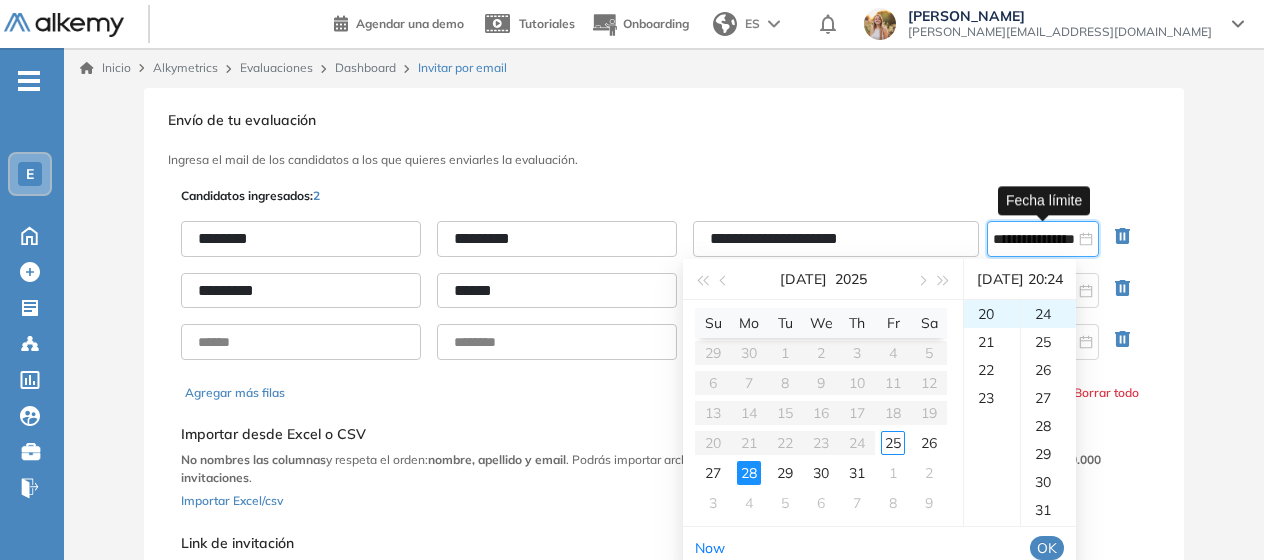 drag, startPoint x: 1055, startPoint y: 509, endPoint x: 1062, endPoint y: 519, distance: 12.206555 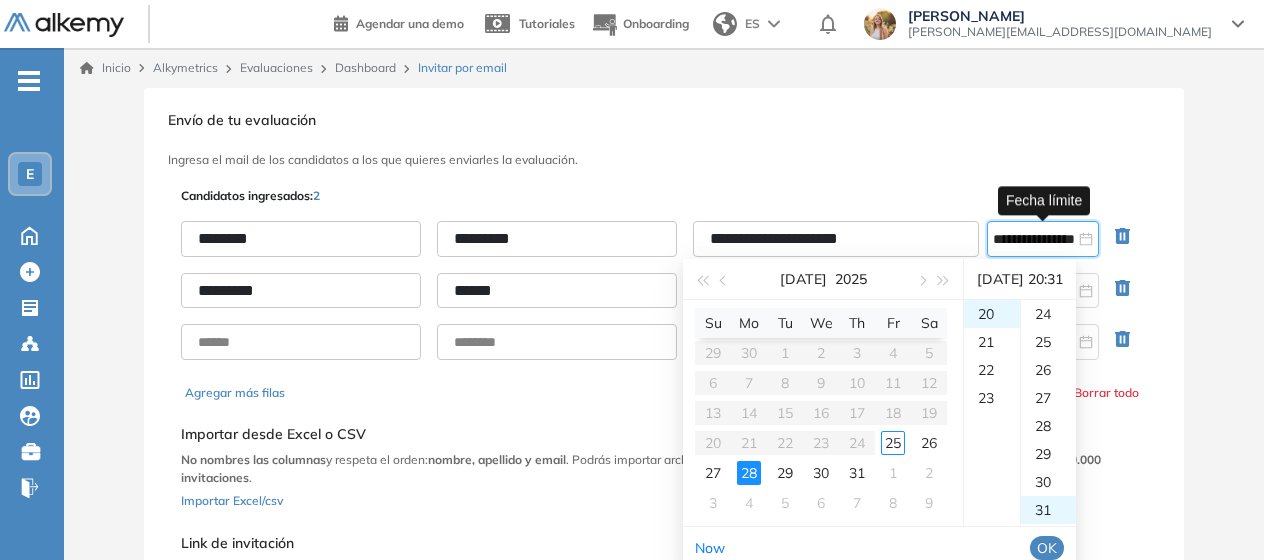 scroll, scrollTop: 868, scrollLeft: 0, axis: vertical 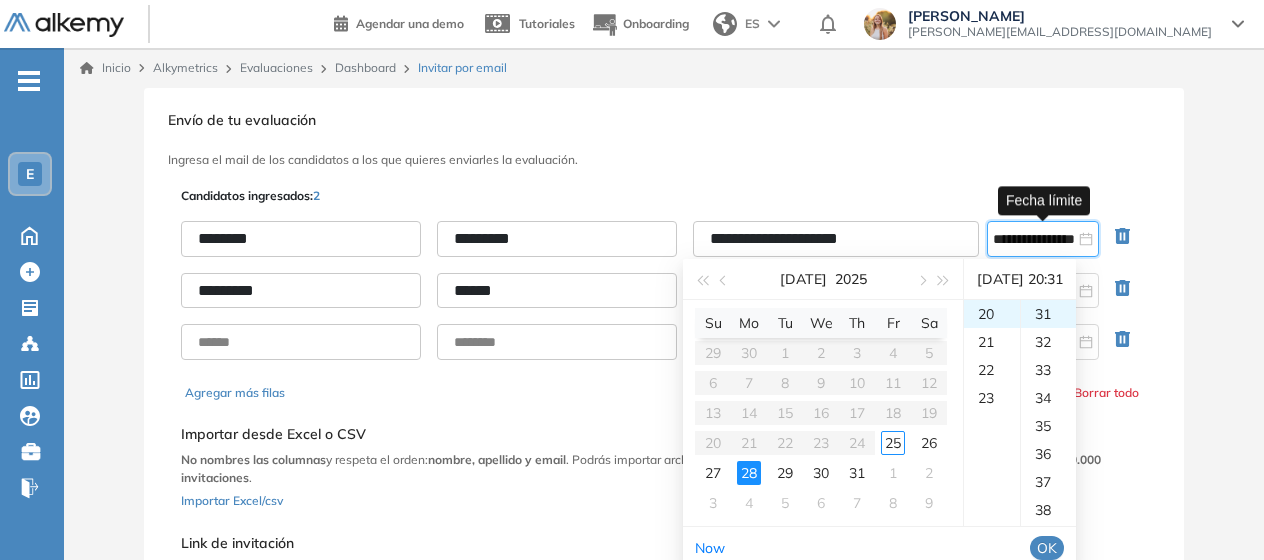 click on "OK" at bounding box center [1047, 548] 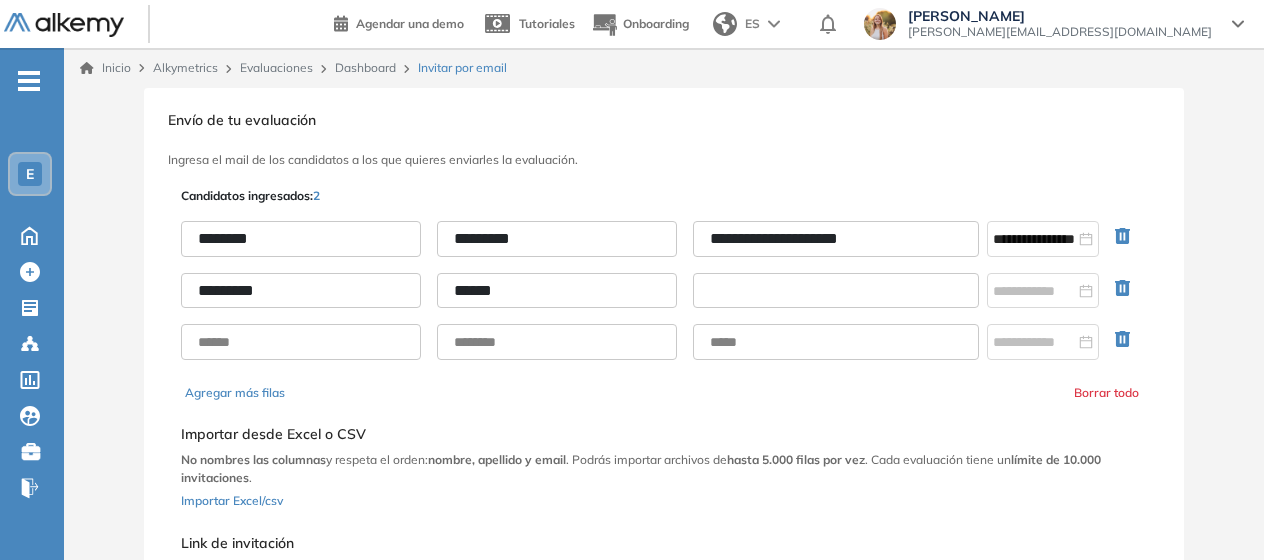 click at bounding box center (836, 291) 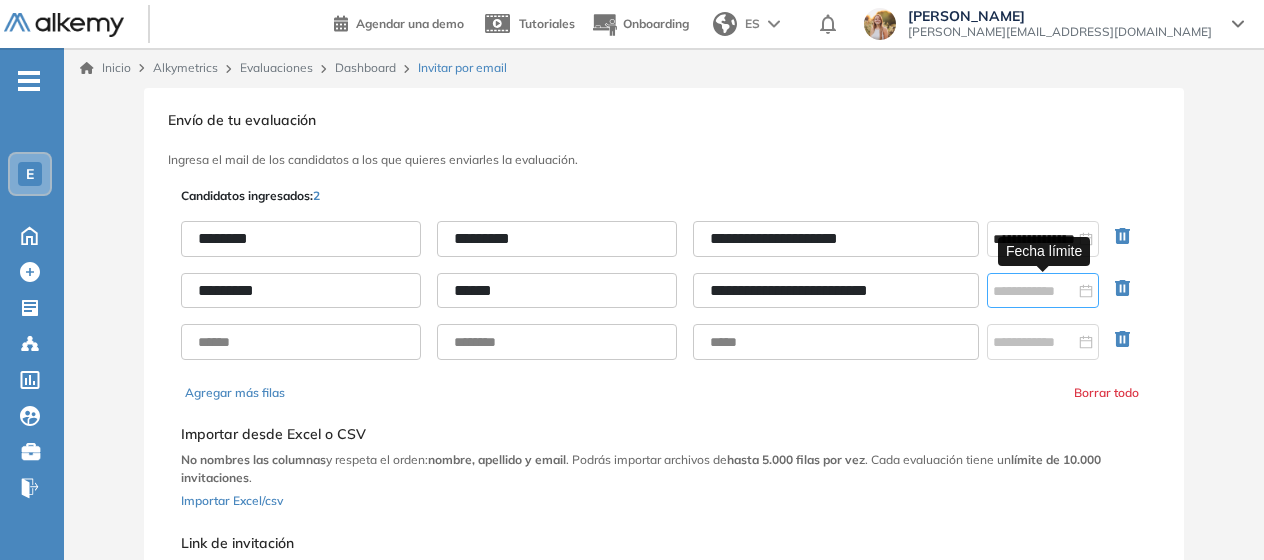 type on "**********" 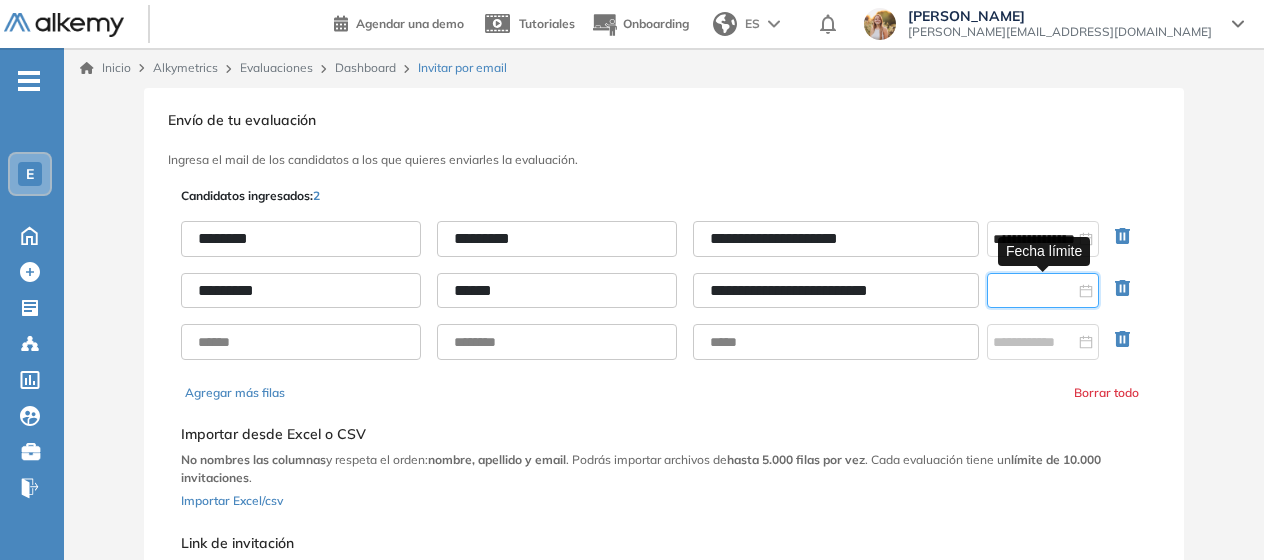 click at bounding box center [1034, 291] 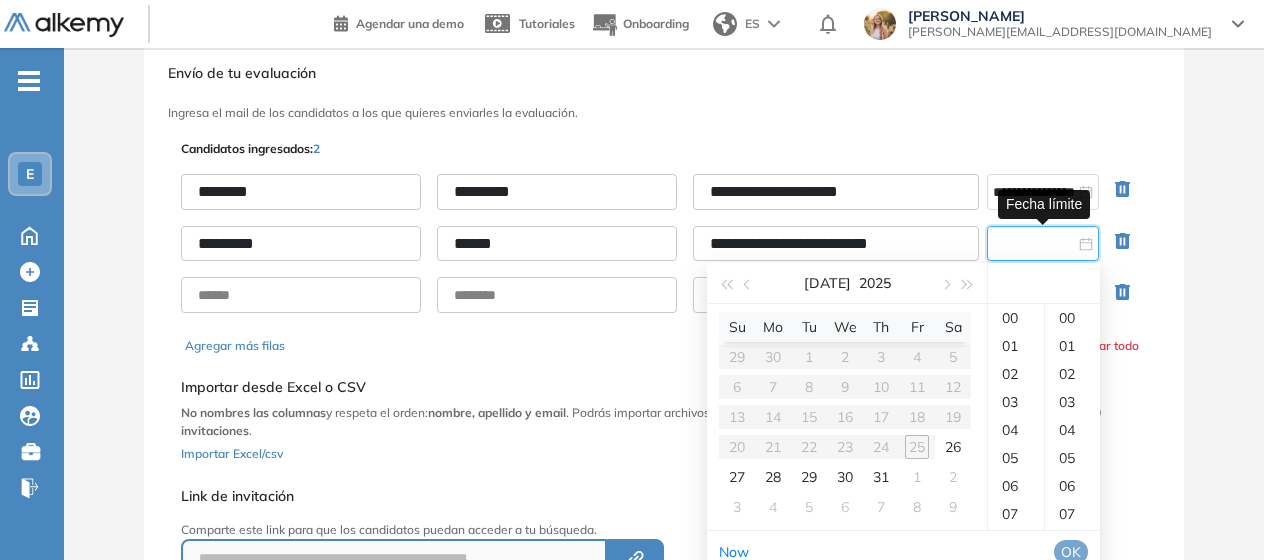 type on "**********" 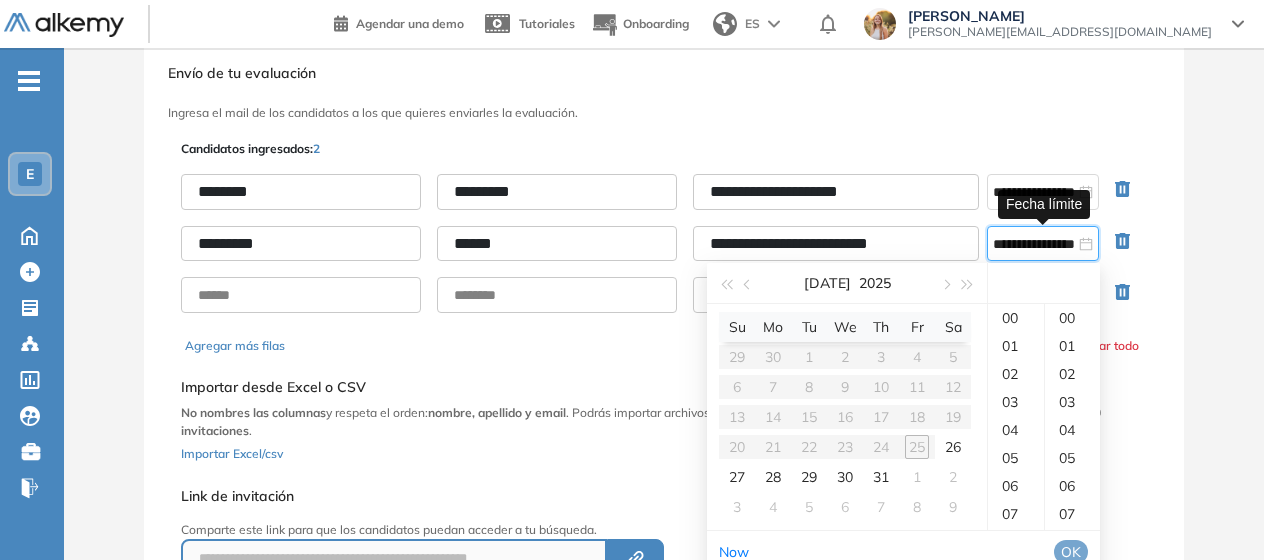 scroll, scrollTop: 48, scrollLeft: 0, axis: vertical 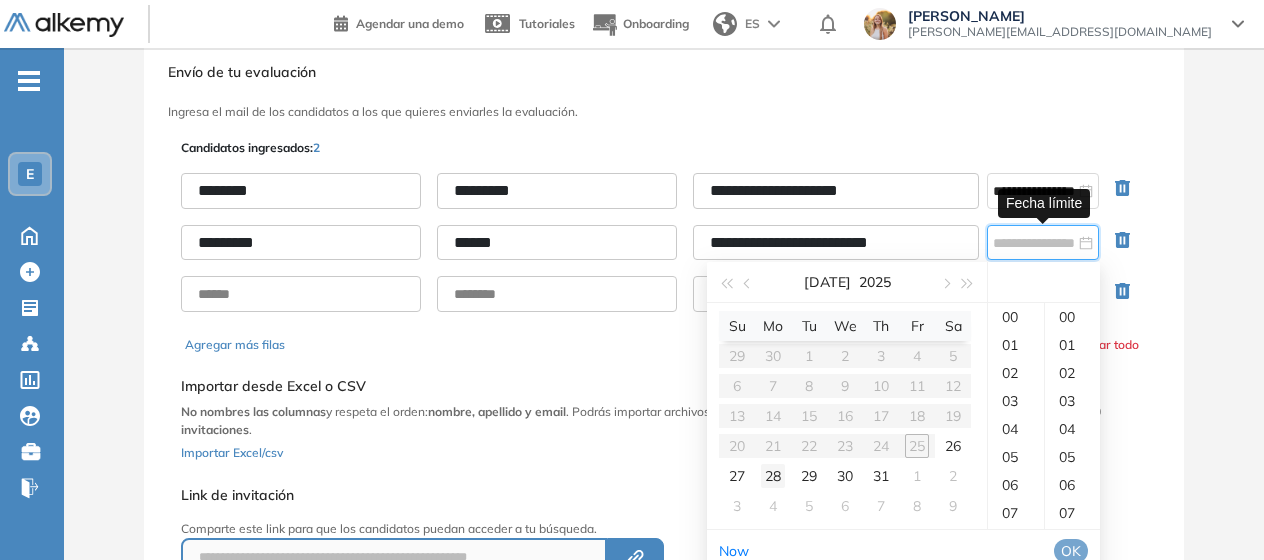 click on "28" at bounding box center (773, 476) 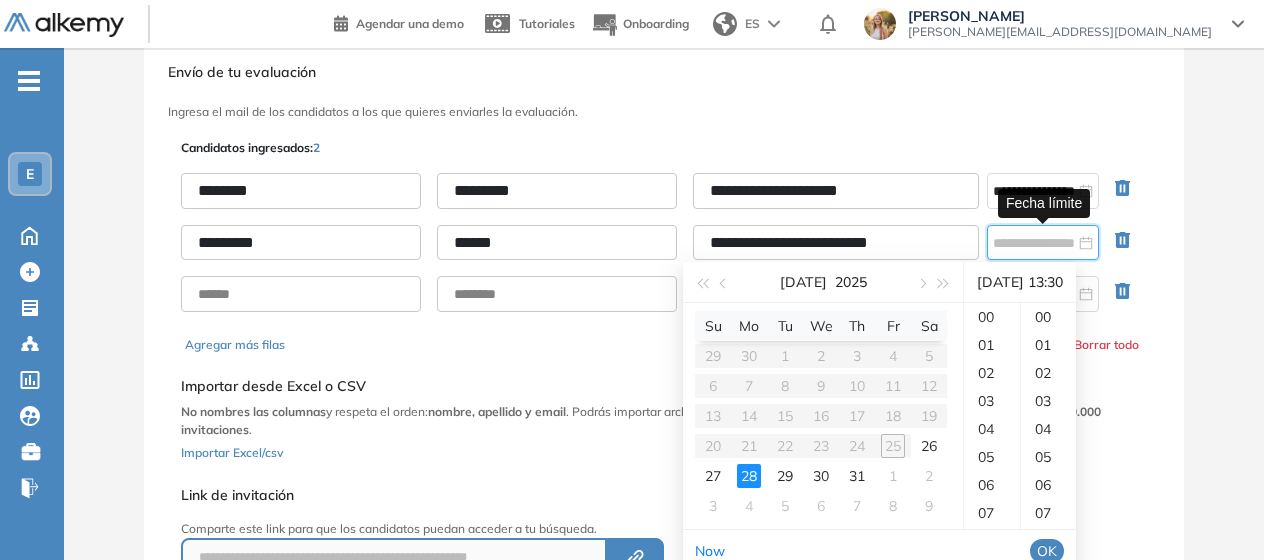 scroll, scrollTop: 364, scrollLeft: 0, axis: vertical 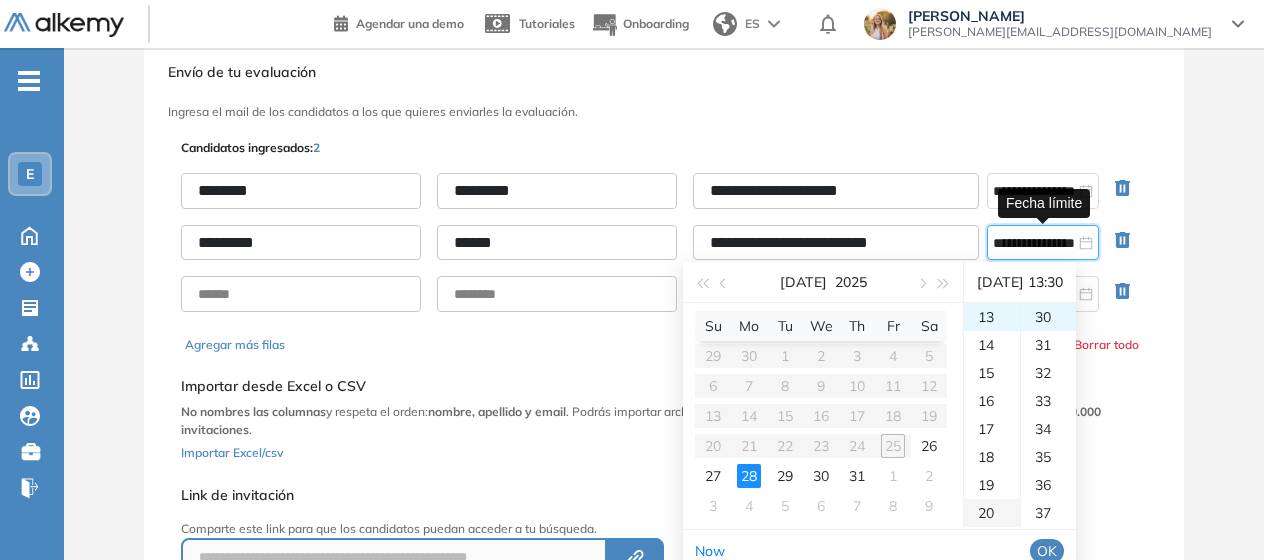 click on "20" at bounding box center [992, 513] 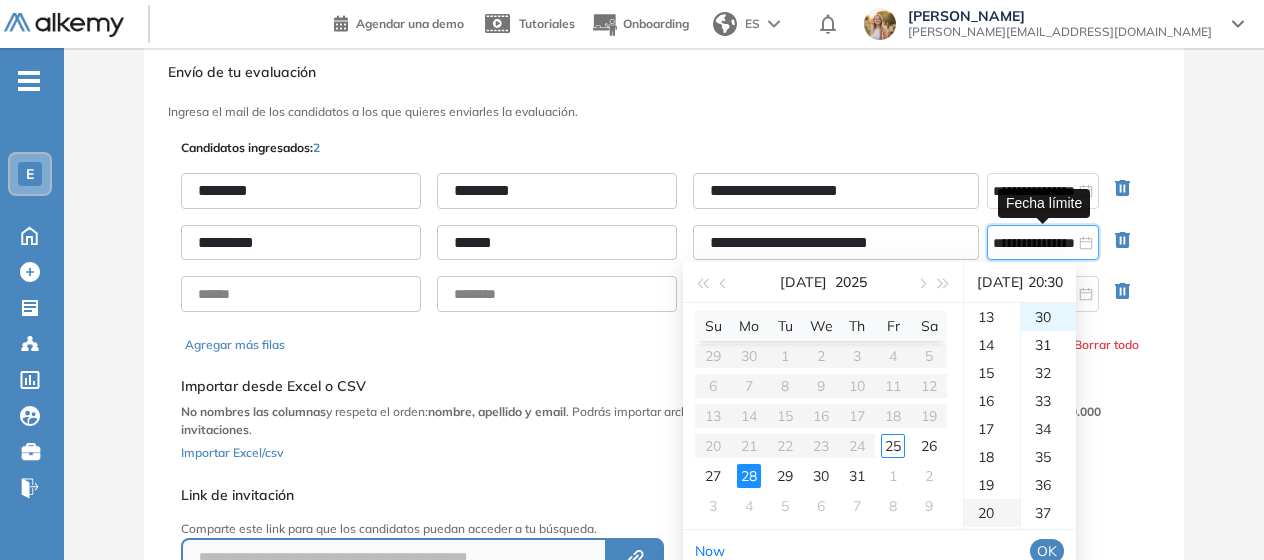 scroll, scrollTop: 560, scrollLeft: 0, axis: vertical 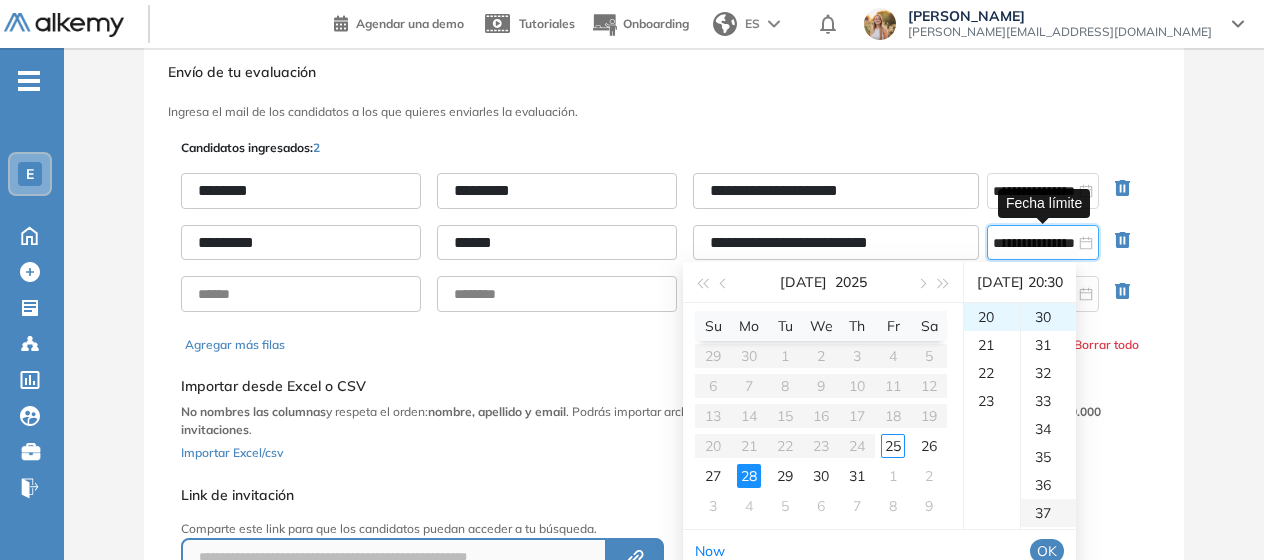 click on "37" at bounding box center (1048, 513) 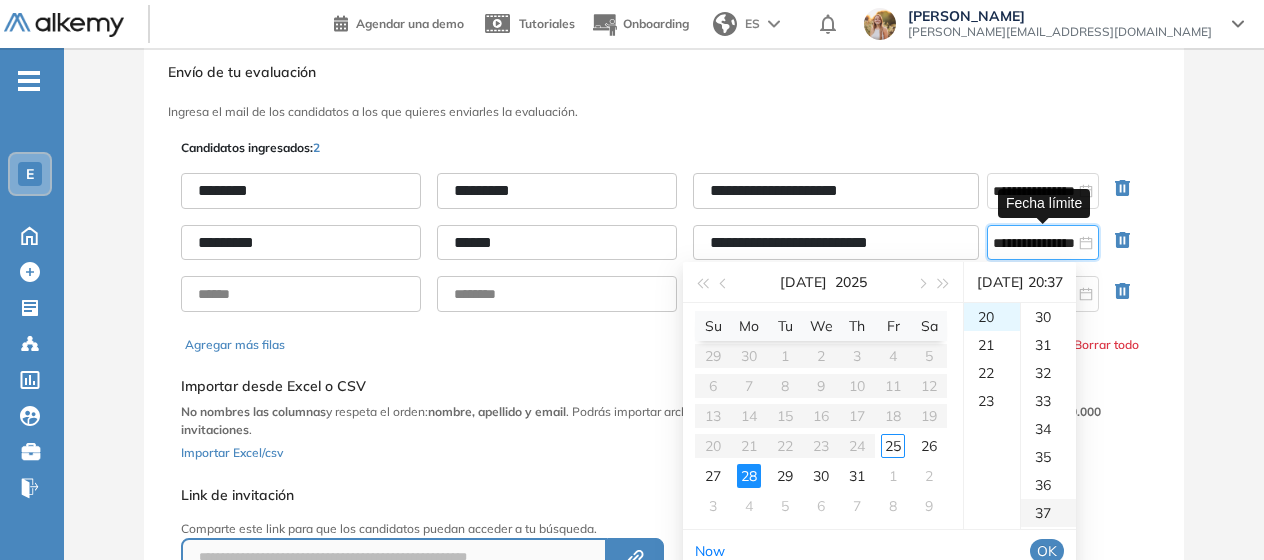 scroll, scrollTop: 1036, scrollLeft: 0, axis: vertical 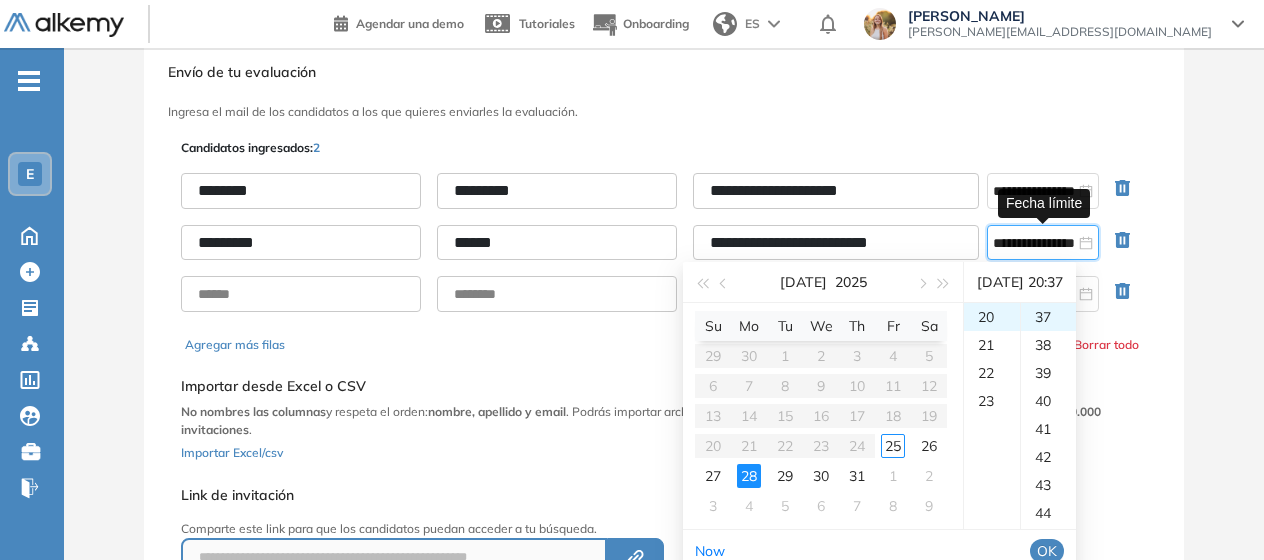 click on "OK" at bounding box center (1047, 551) 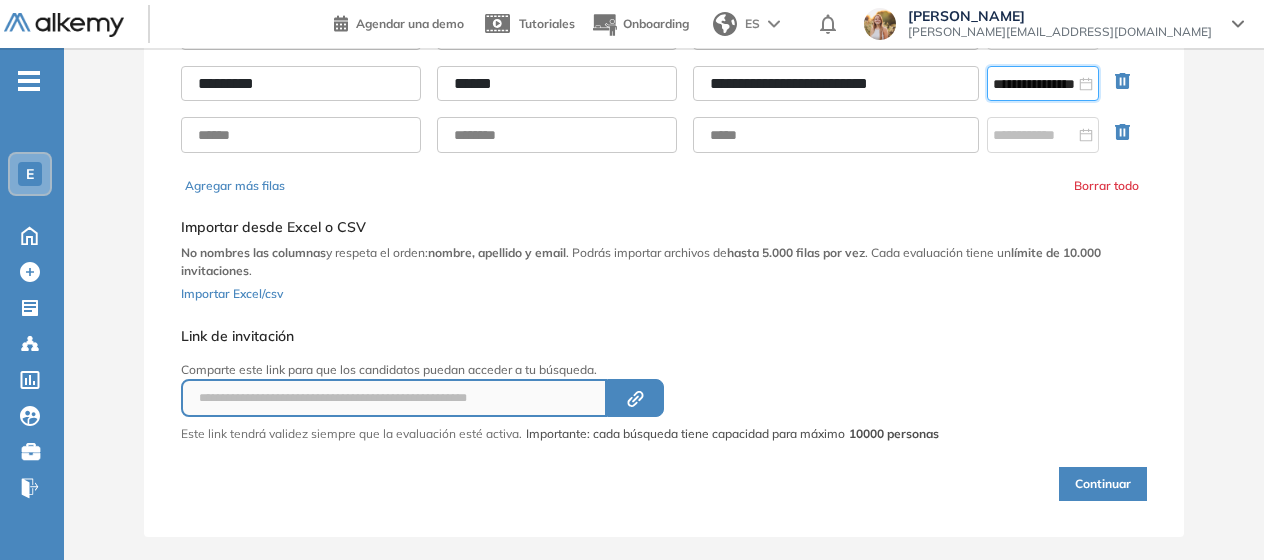 scroll, scrollTop: 229, scrollLeft: 0, axis: vertical 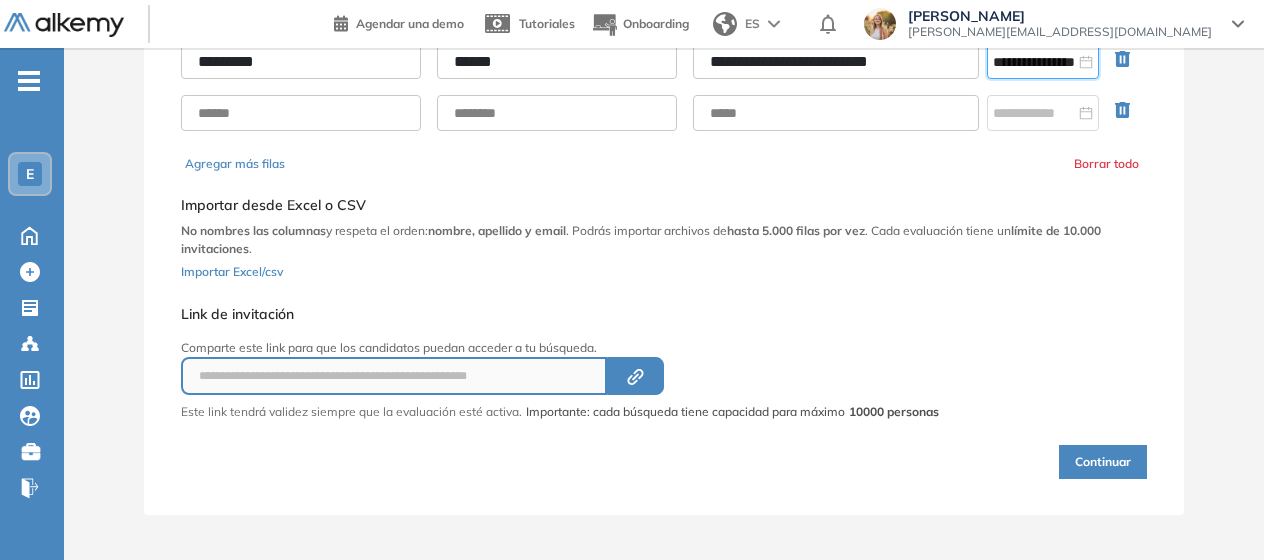 click on "Continuar" at bounding box center (1103, 462) 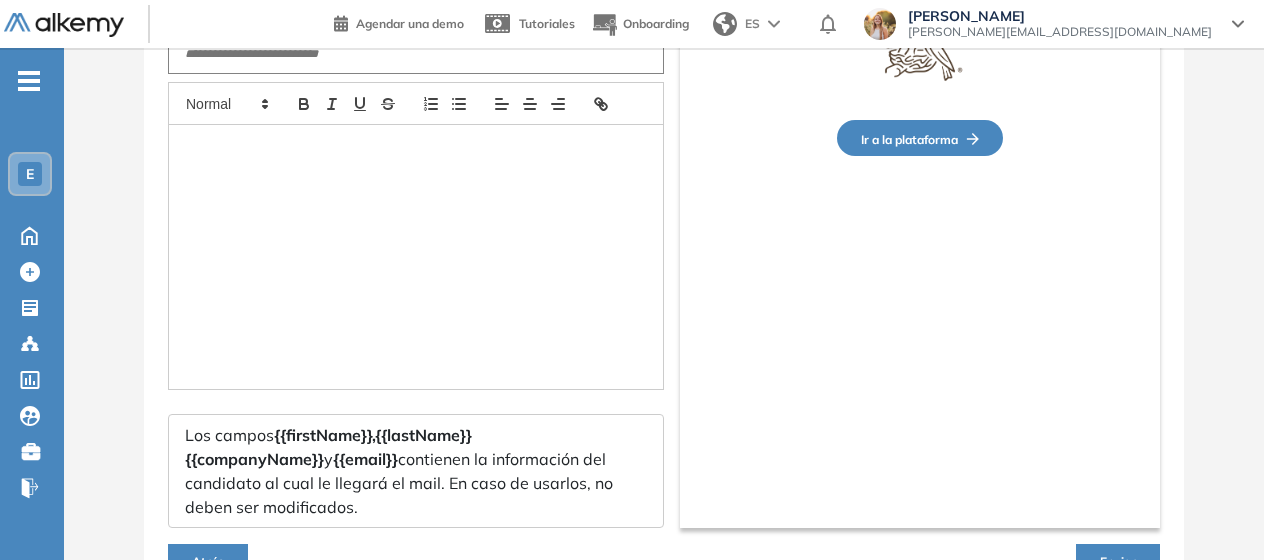 type on "**********" 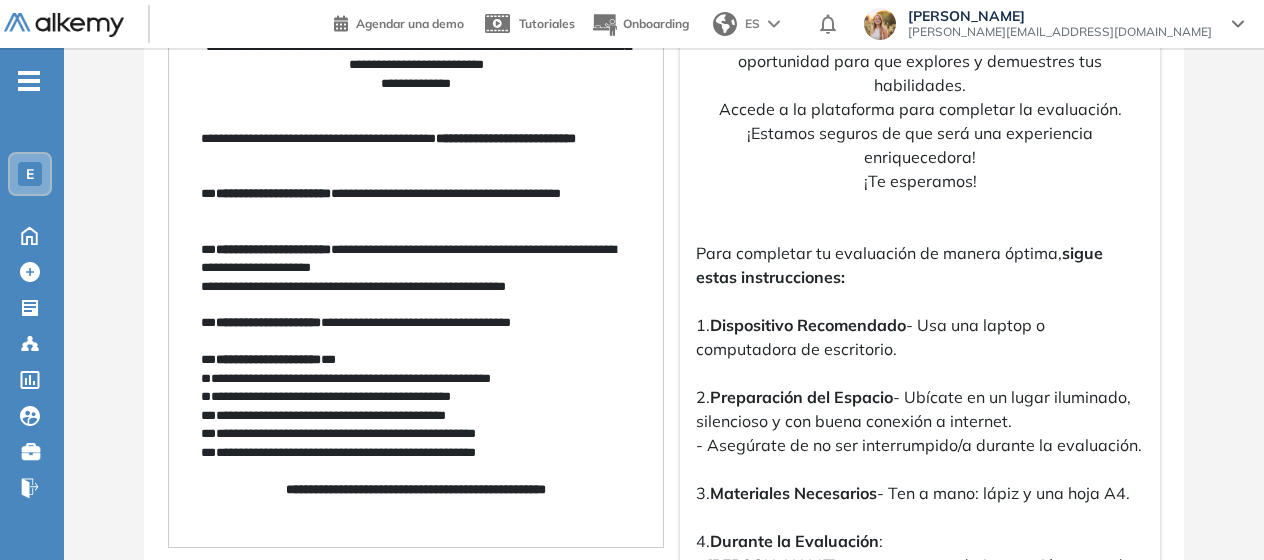scroll, scrollTop: 724, scrollLeft: 0, axis: vertical 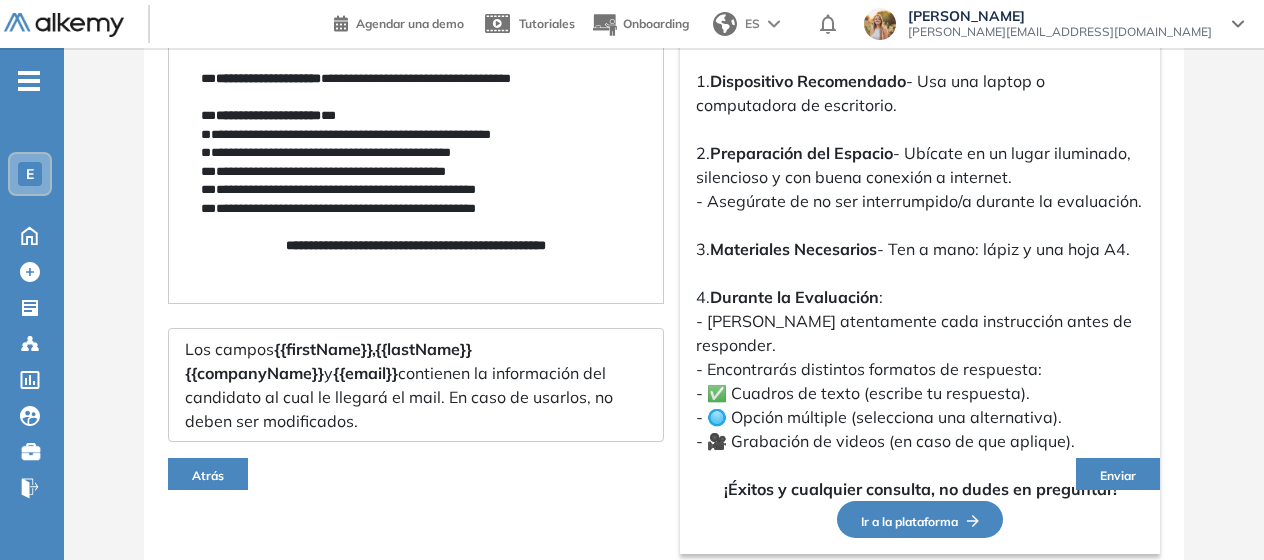 click on "Enviar" at bounding box center (1118, 475) 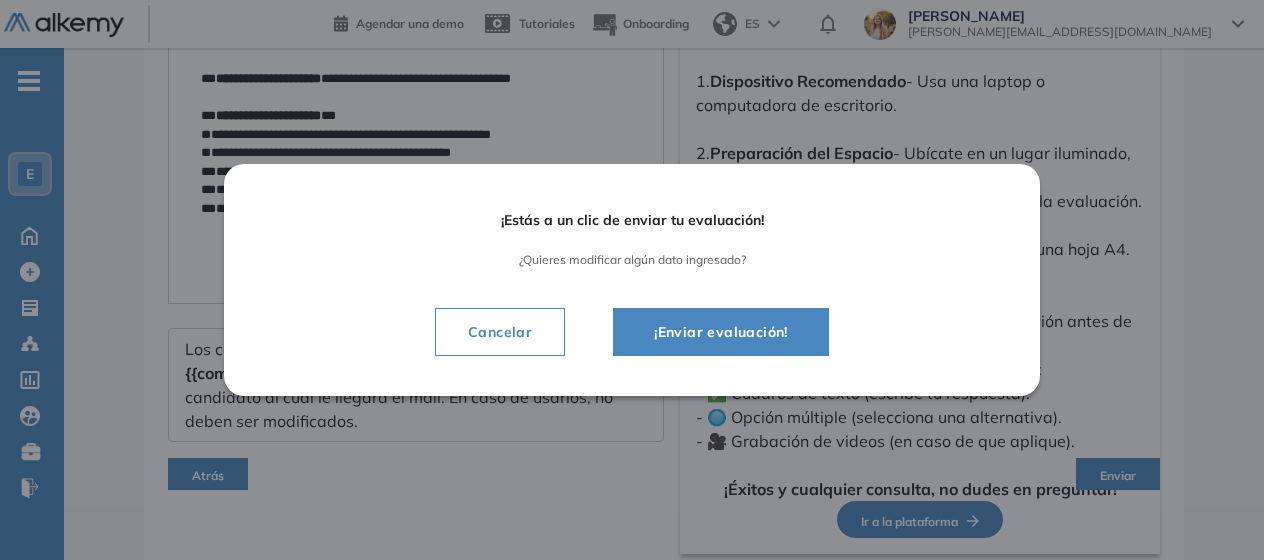 click on "¡Enviar evaluación!" at bounding box center [721, 332] 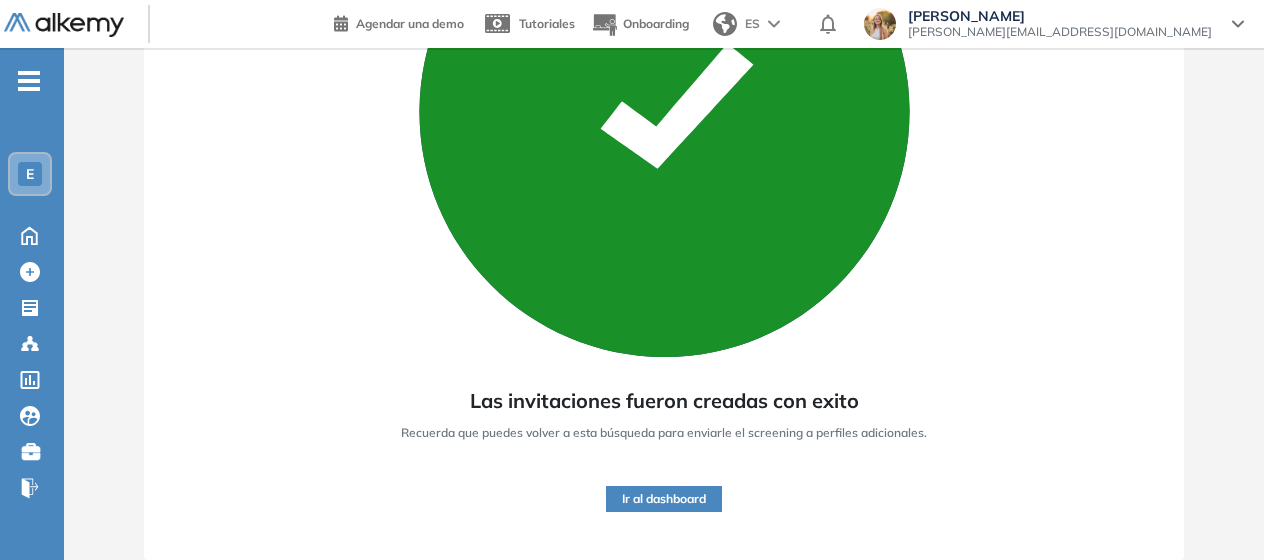 scroll, scrollTop: 0, scrollLeft: 0, axis: both 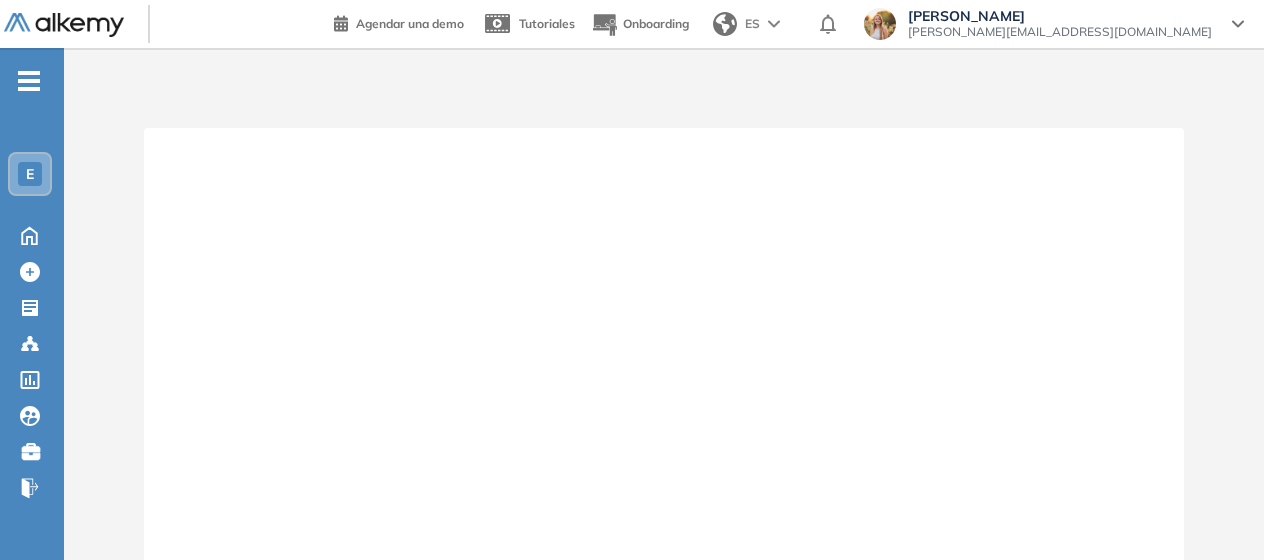 click on "E" at bounding box center (30, 174) 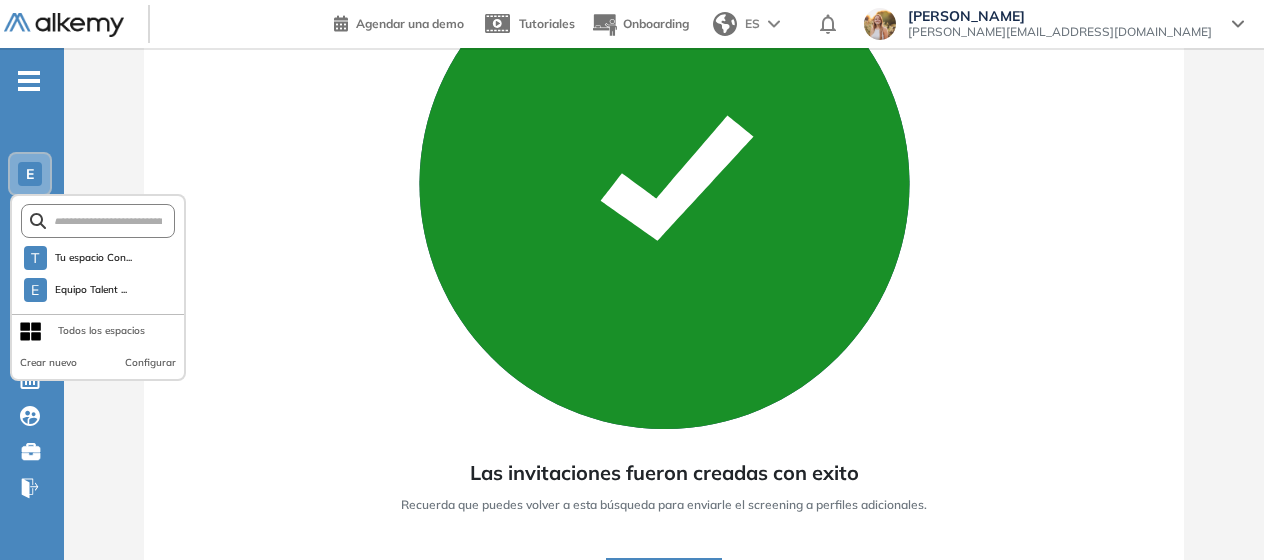 scroll, scrollTop: 252, scrollLeft: 0, axis: vertical 